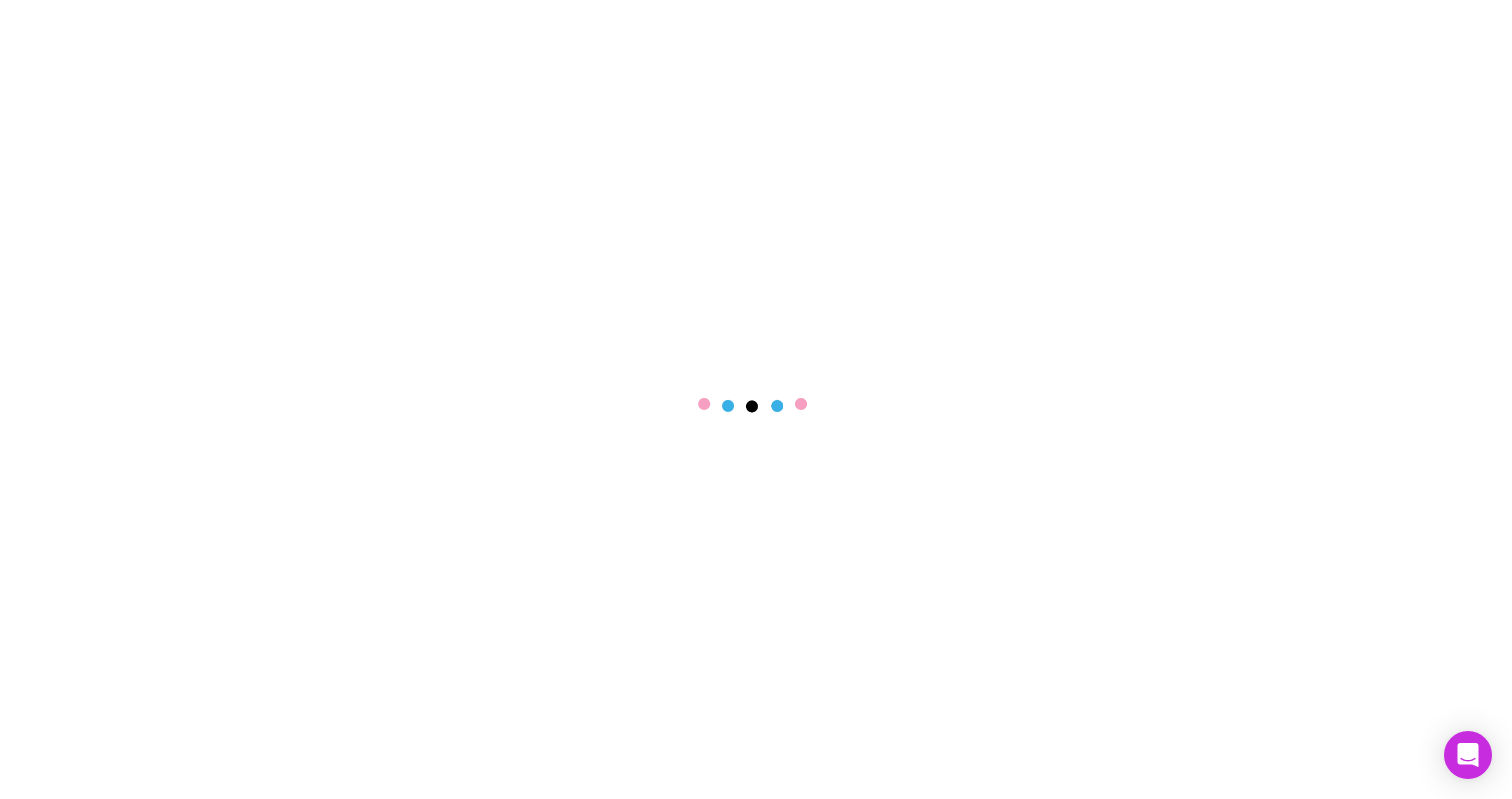 scroll, scrollTop: 0, scrollLeft: 0, axis: both 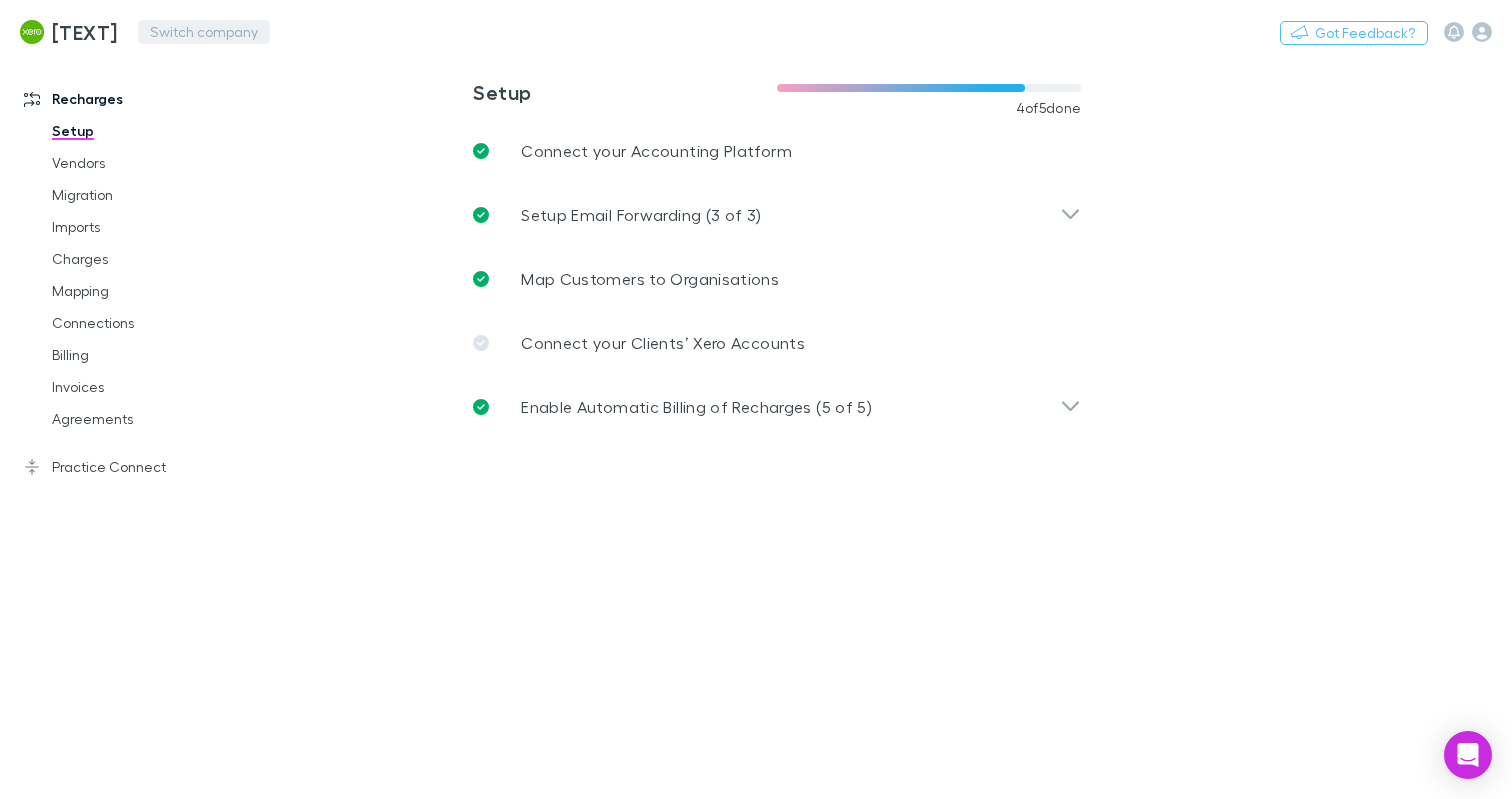 click on "Switch company" at bounding box center [204, 32] 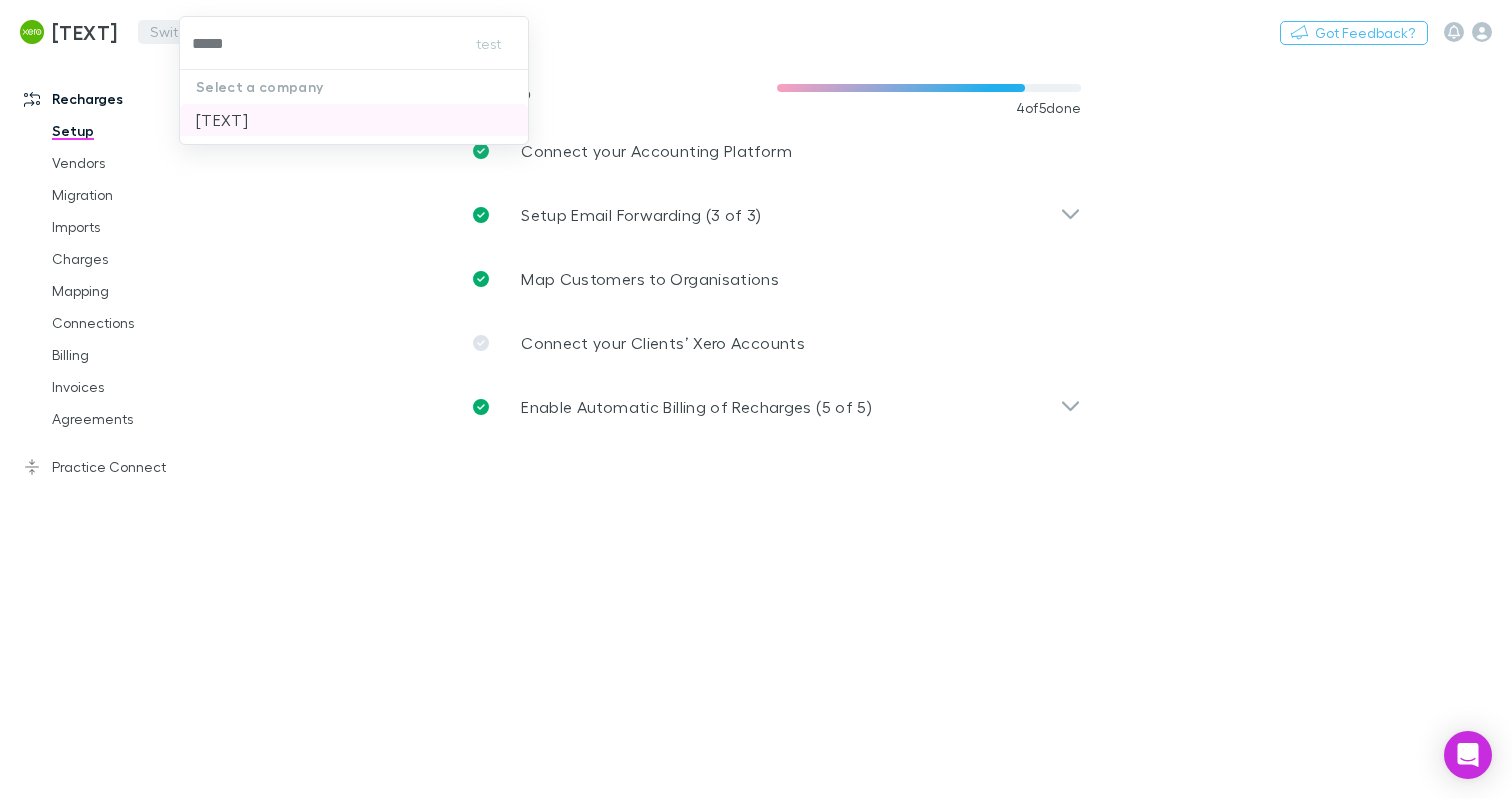 type 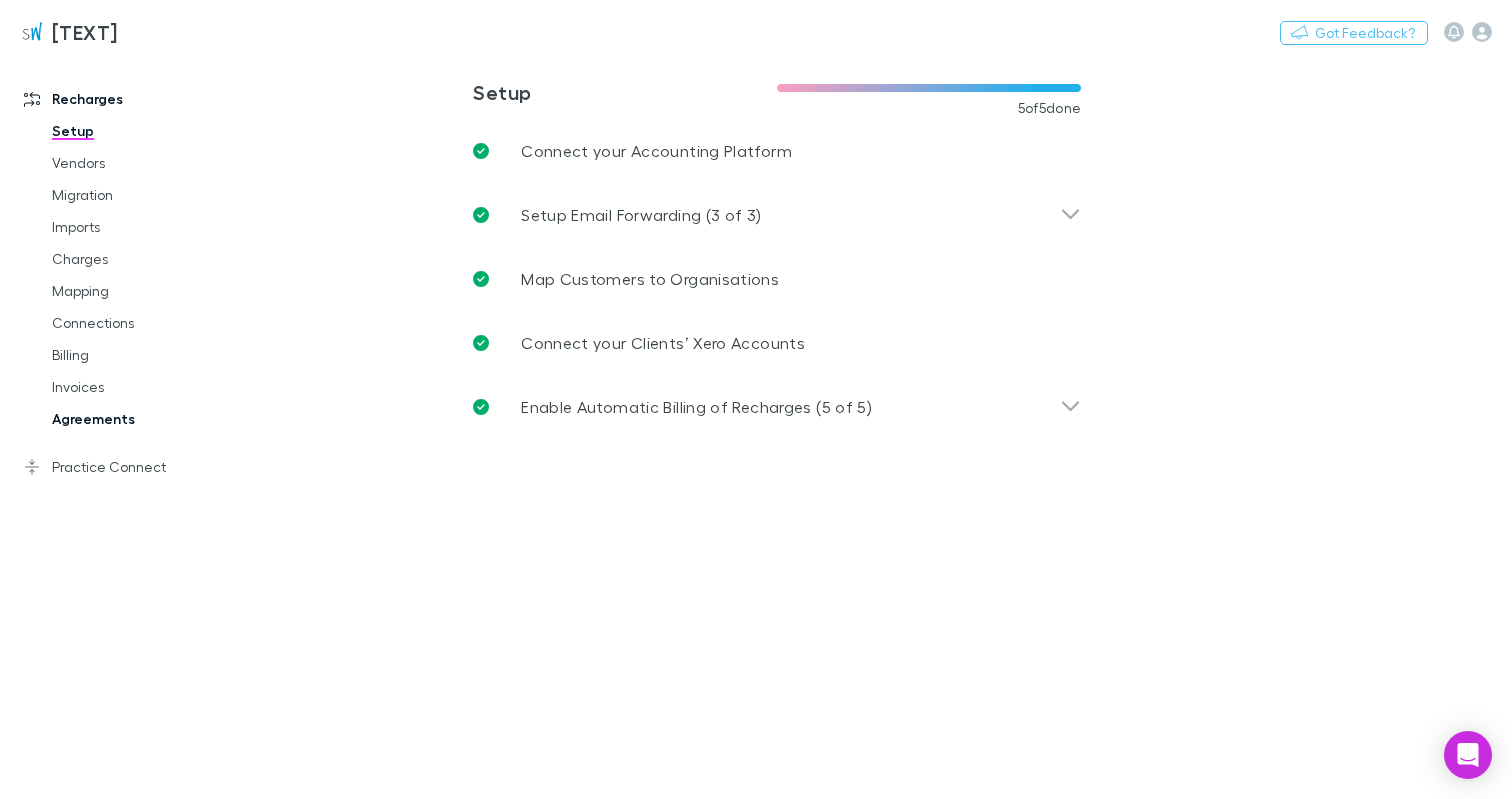 click on "Agreements" at bounding box center [139, 419] 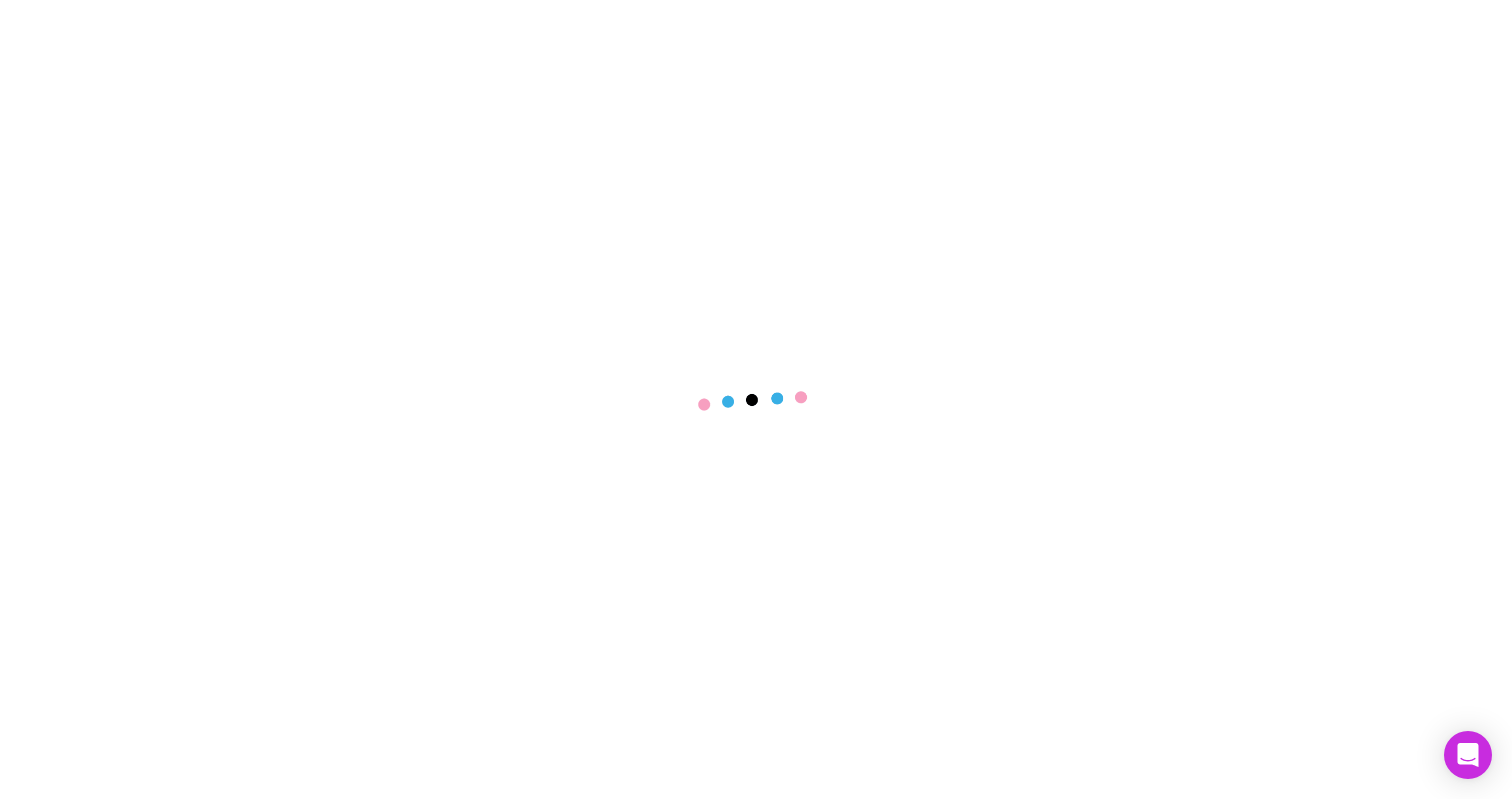 scroll, scrollTop: 0, scrollLeft: 0, axis: both 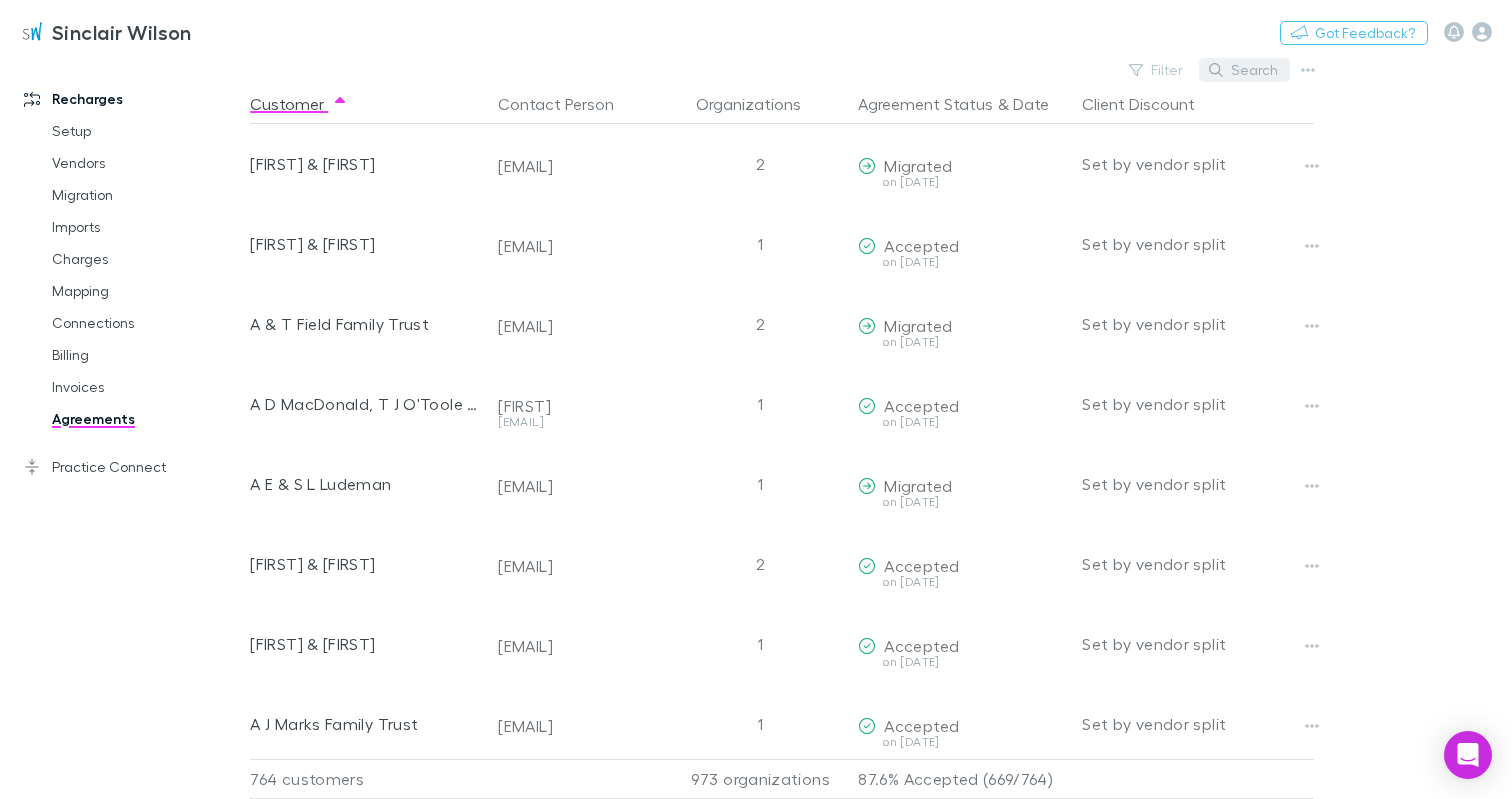 click on "Search" at bounding box center [1244, 70] 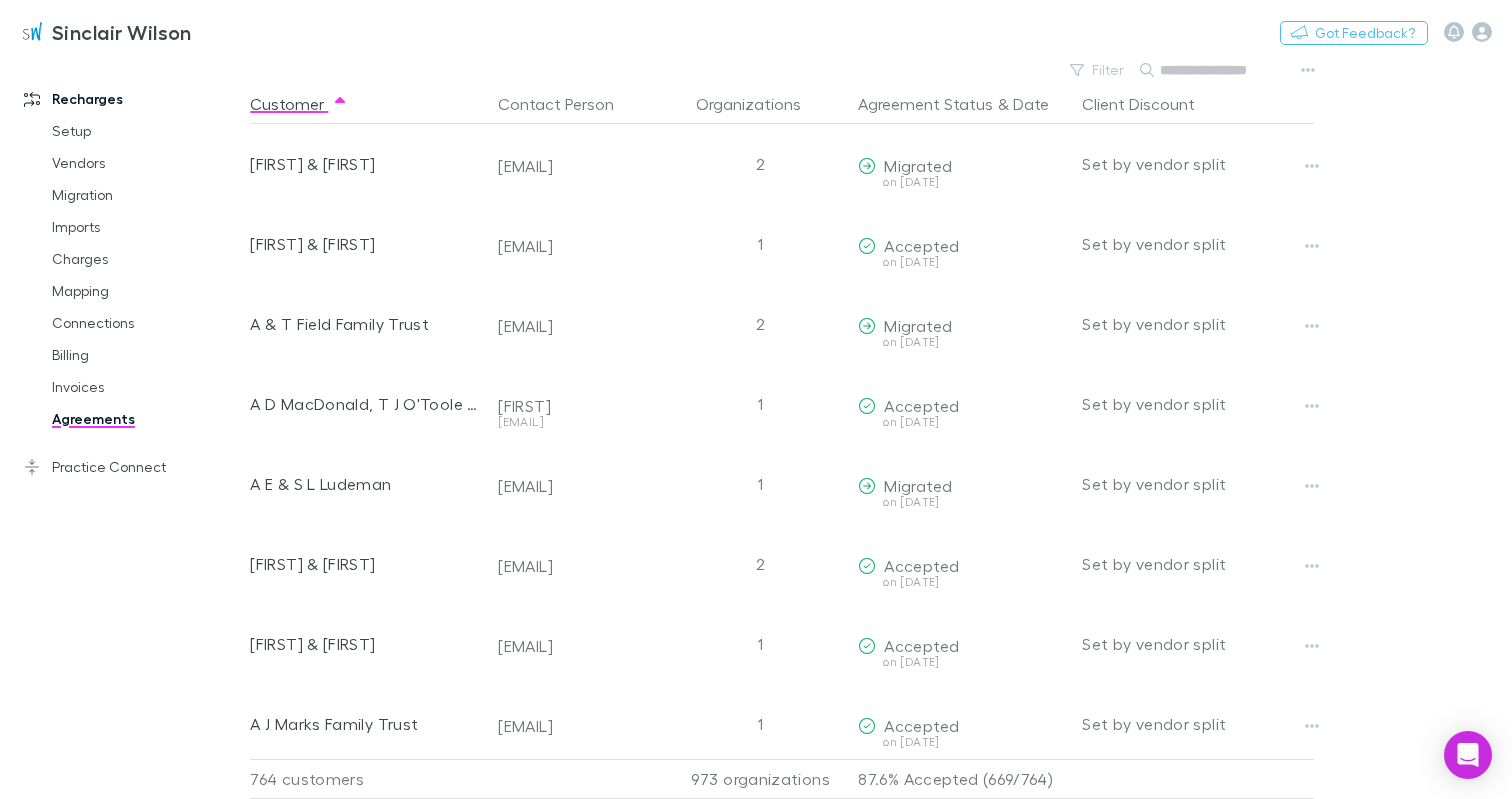 paste on "**********" 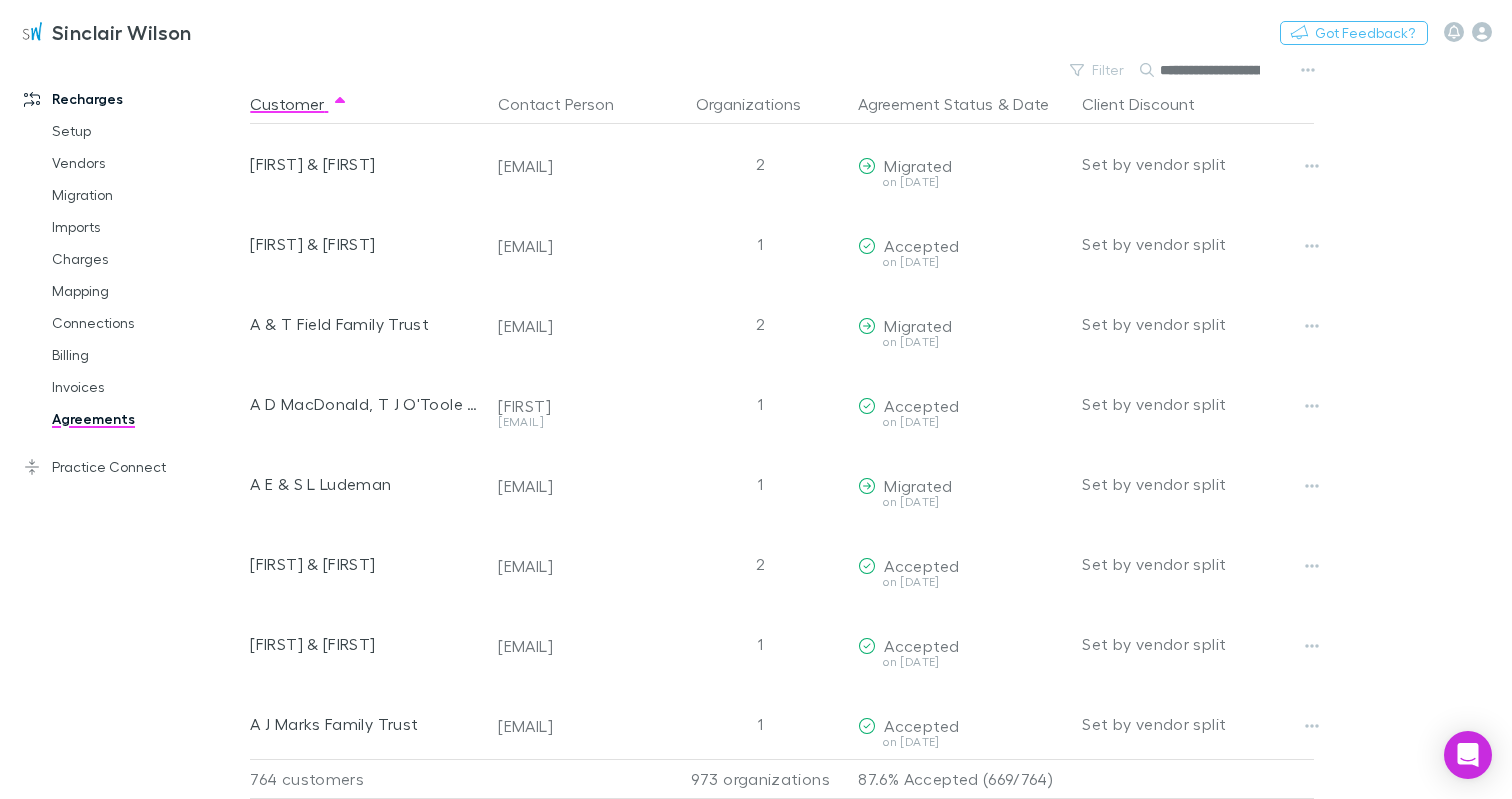 scroll, scrollTop: 0, scrollLeft: 41, axis: horizontal 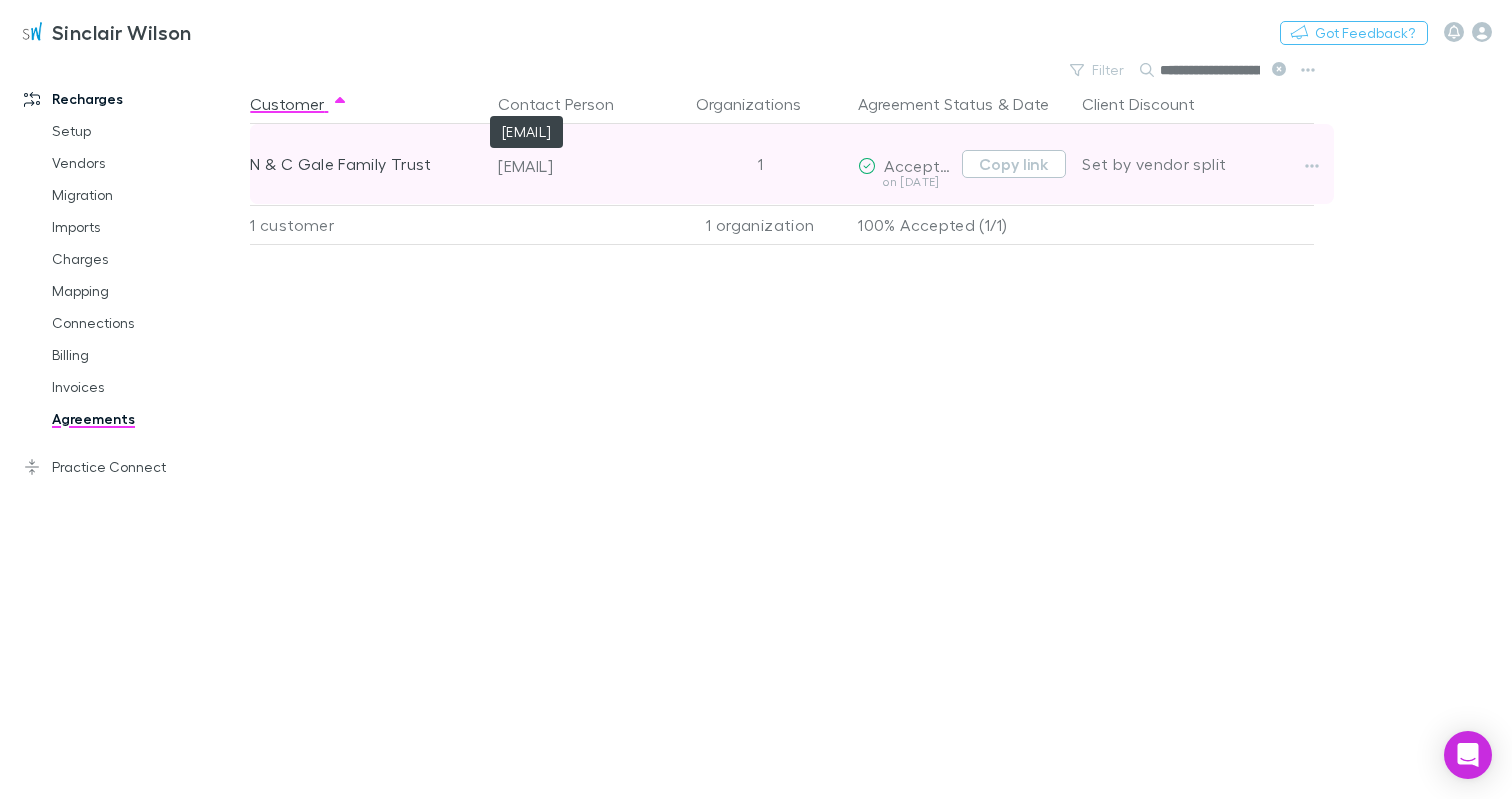 click on "[EMAIL]" at bounding box center (580, 166) 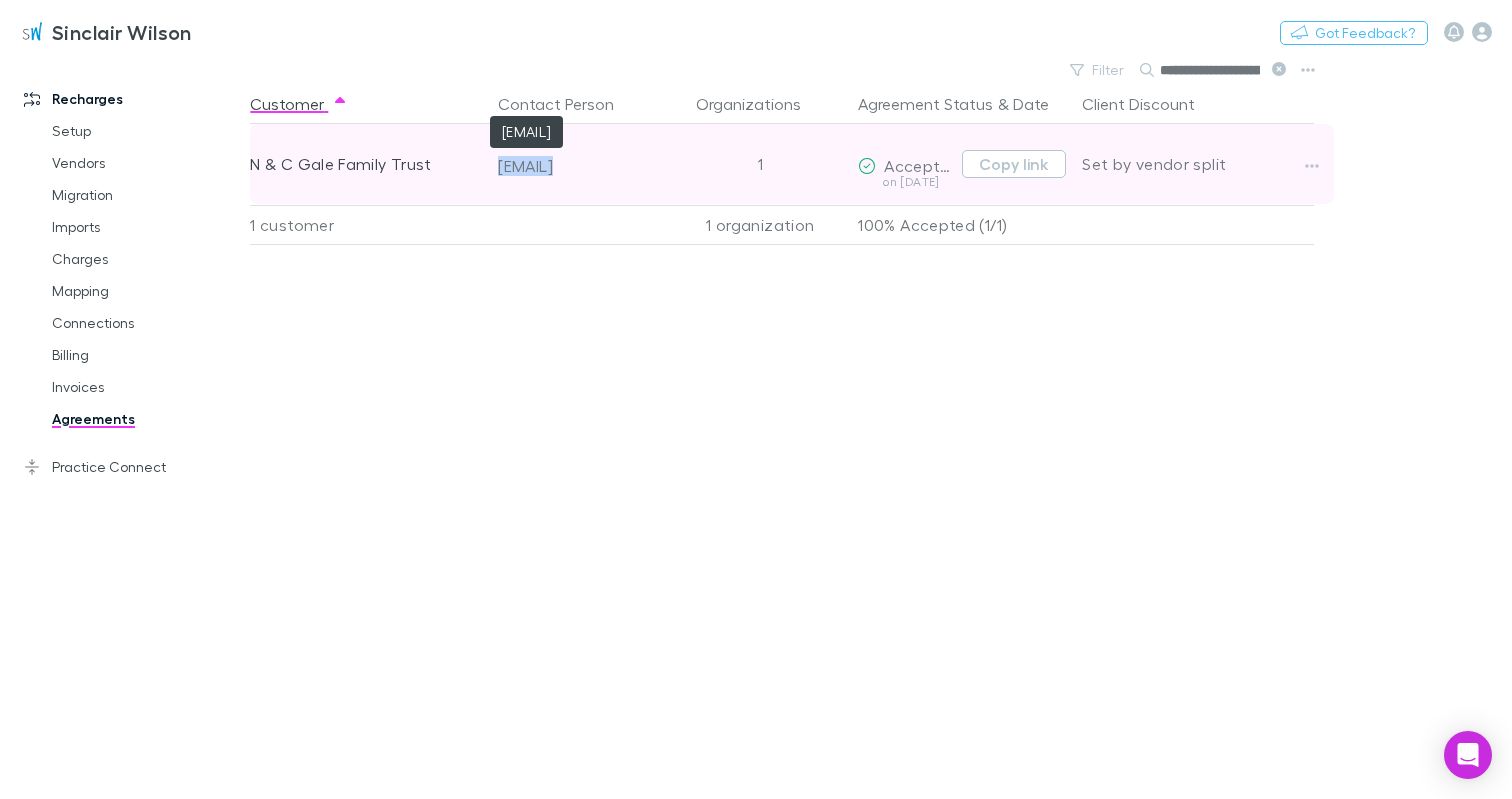 click on "[EMAIL]" at bounding box center [580, 166] 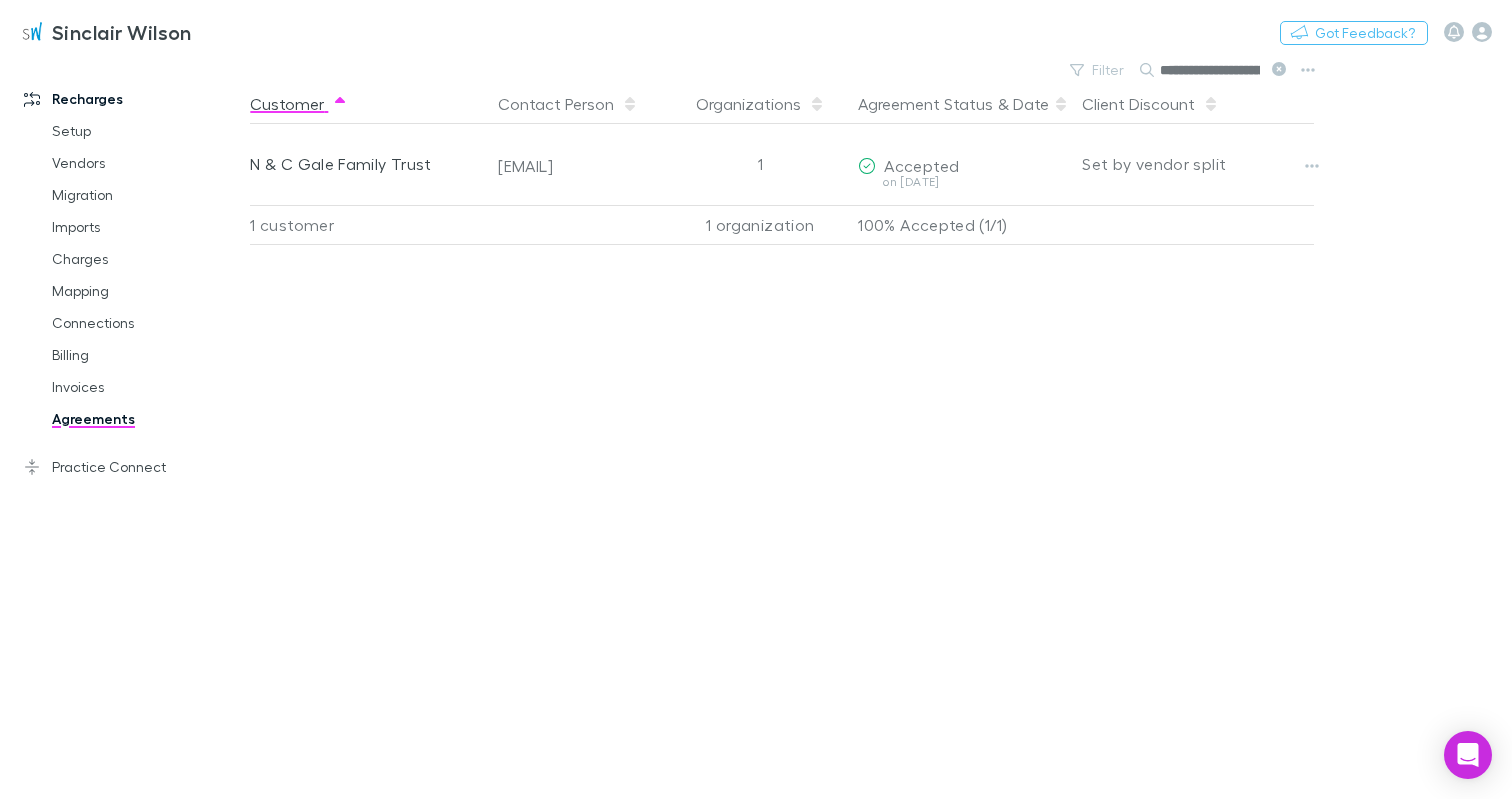 click on "Client Discount" at bounding box center [1194, 104] 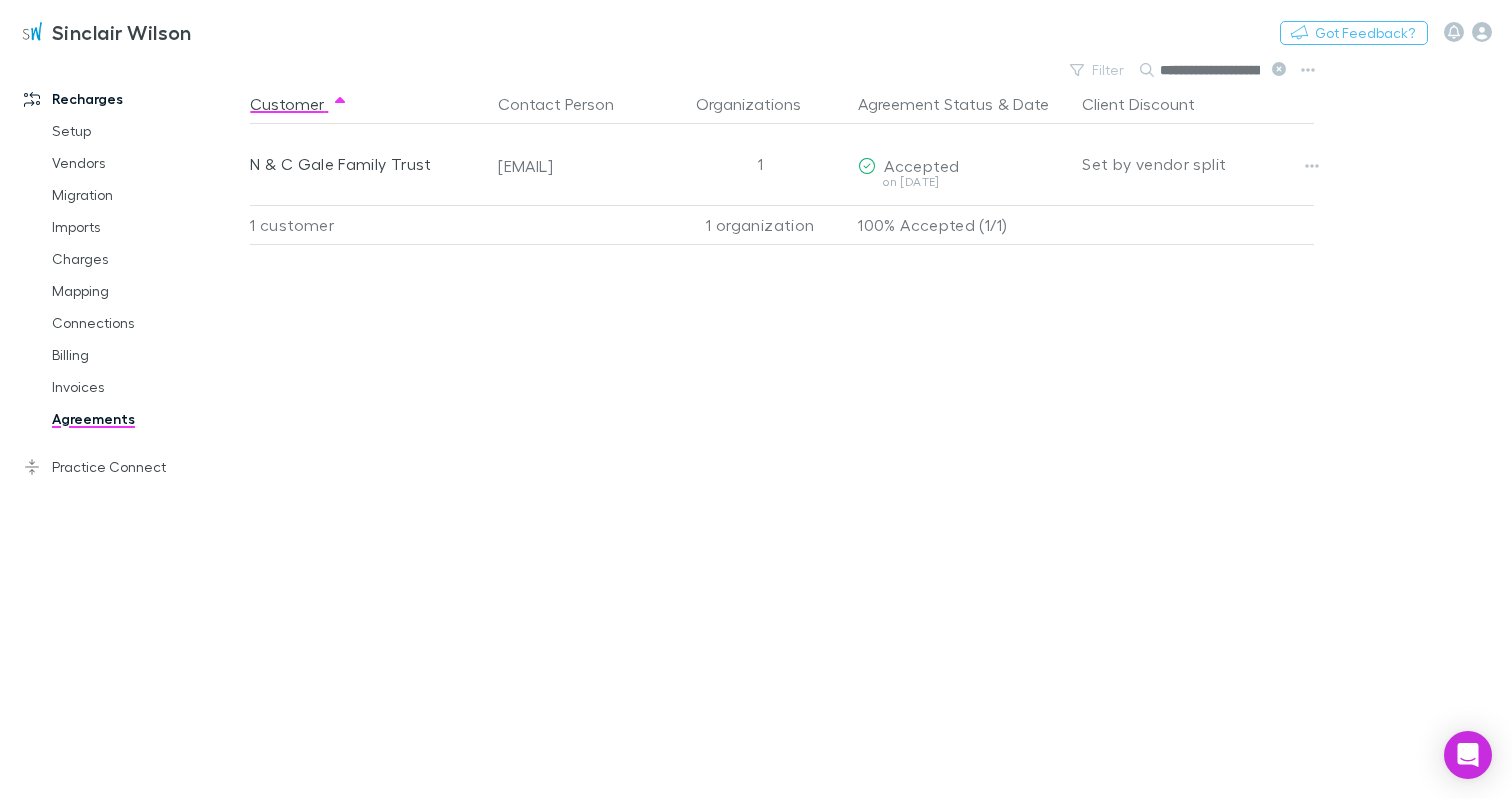 click on "**********" at bounding box center [1210, 70] 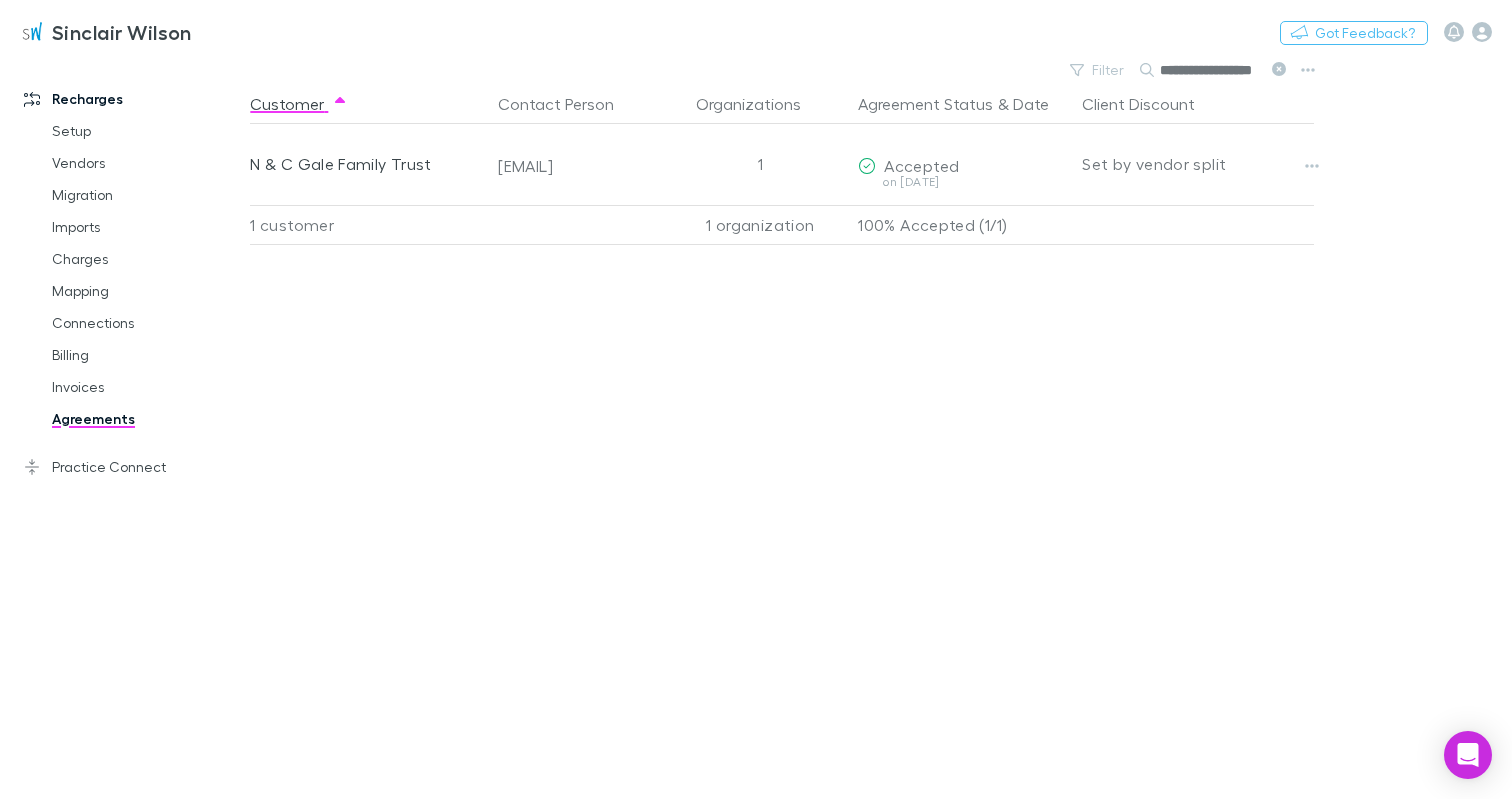 scroll, scrollTop: 0, scrollLeft: 11, axis: horizontal 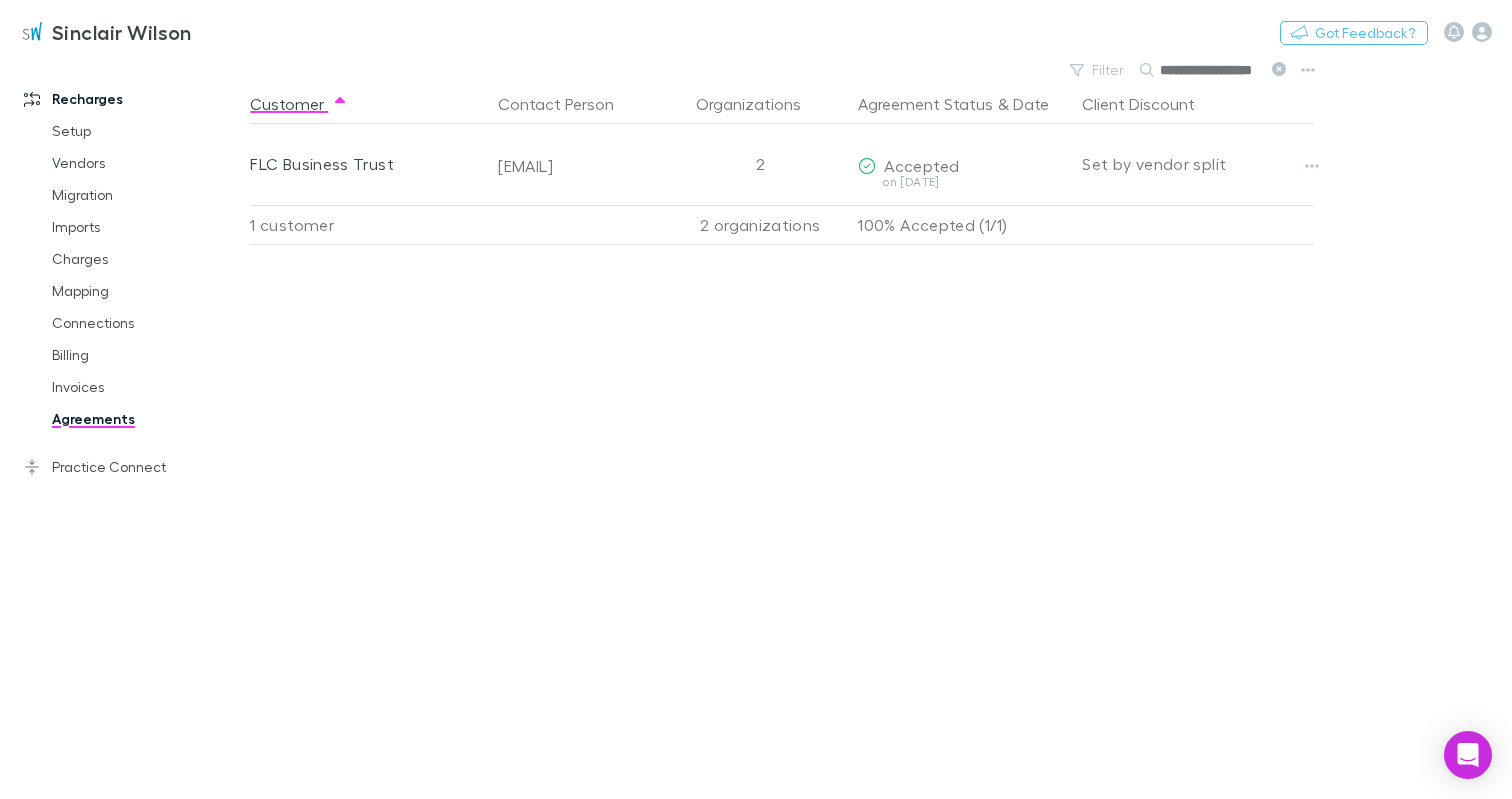 click on "**********" at bounding box center [1210, 70] 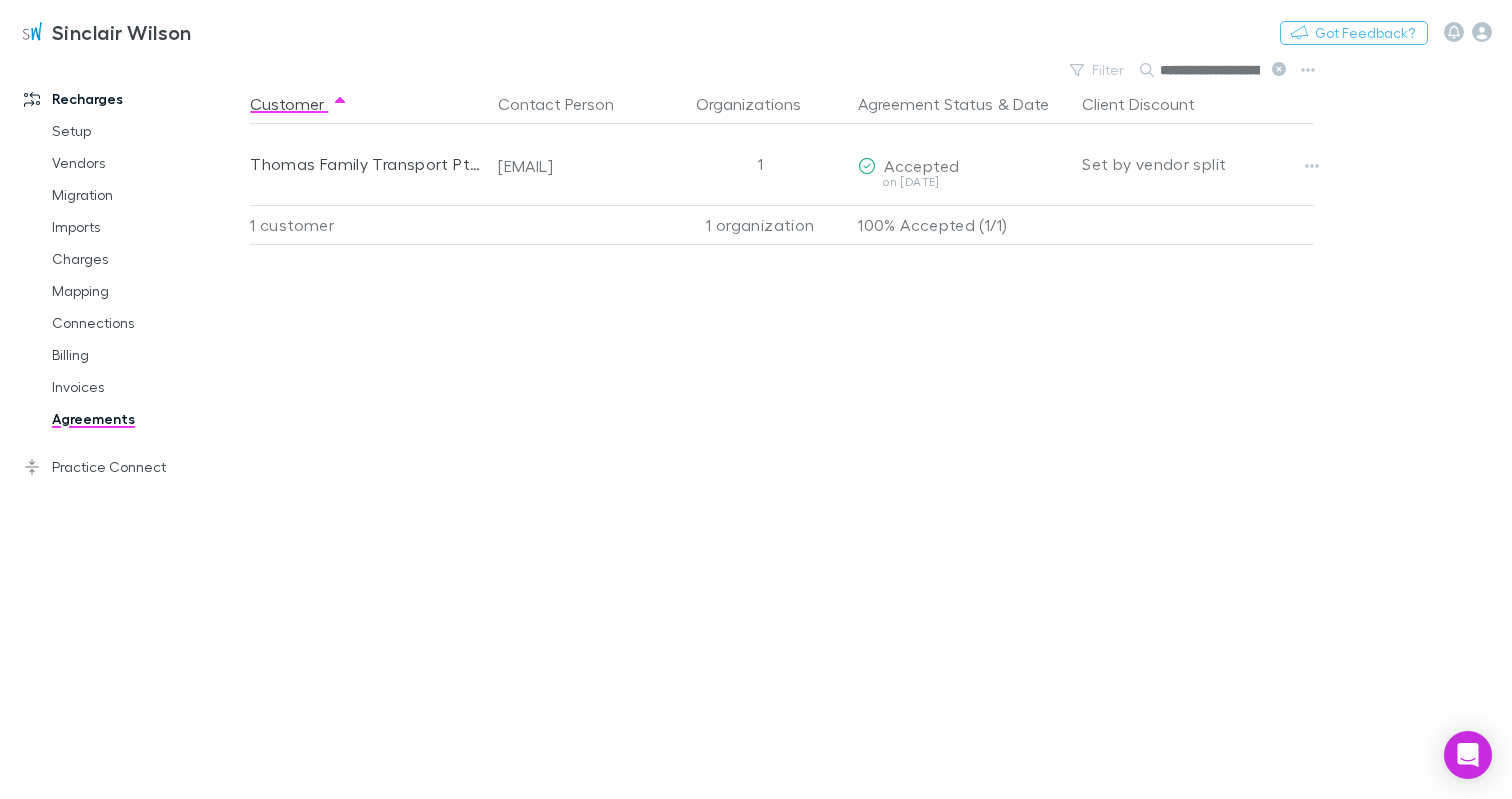 scroll, scrollTop: 0, scrollLeft: 99, axis: horizontal 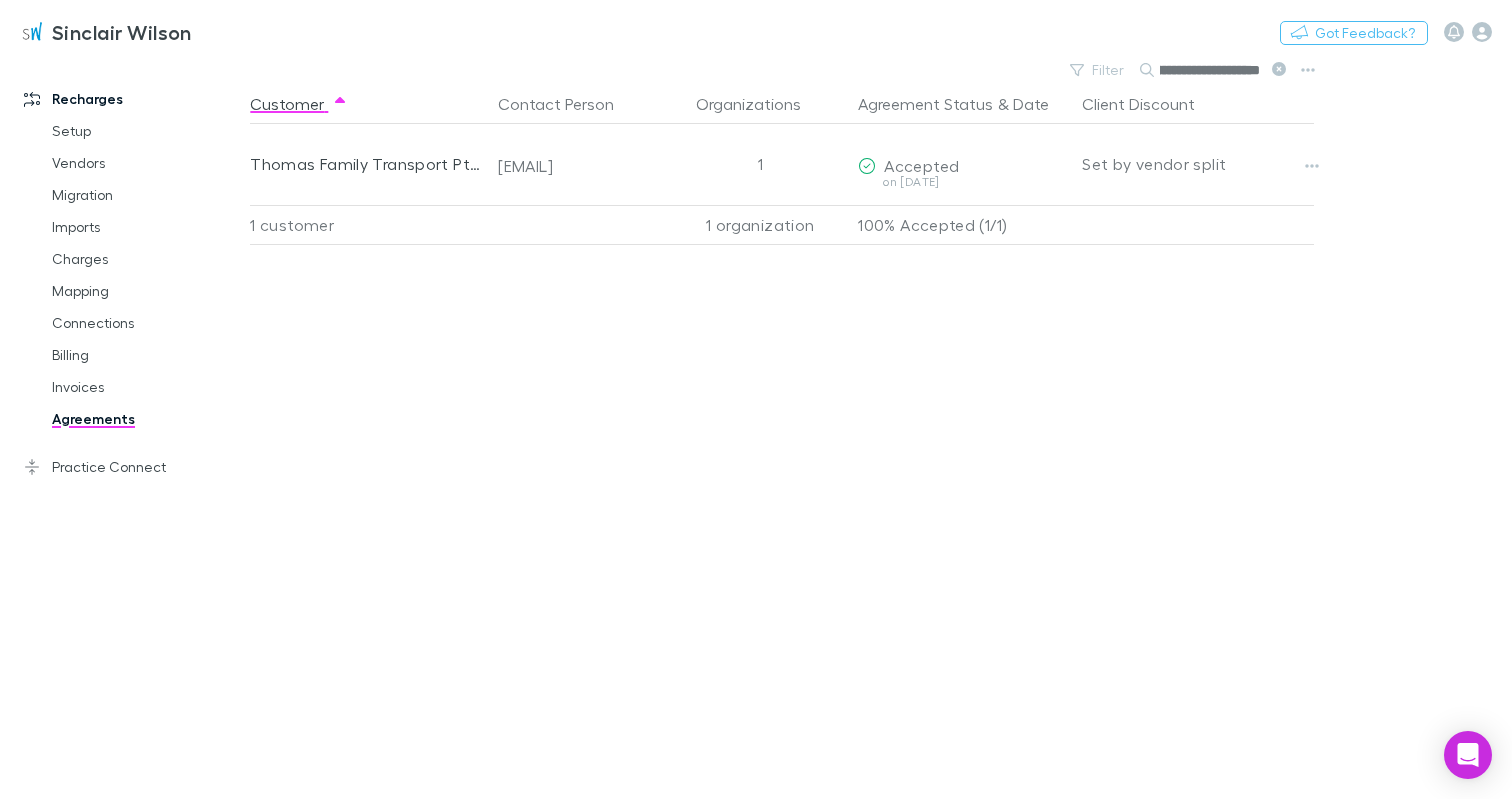 type on "**********" 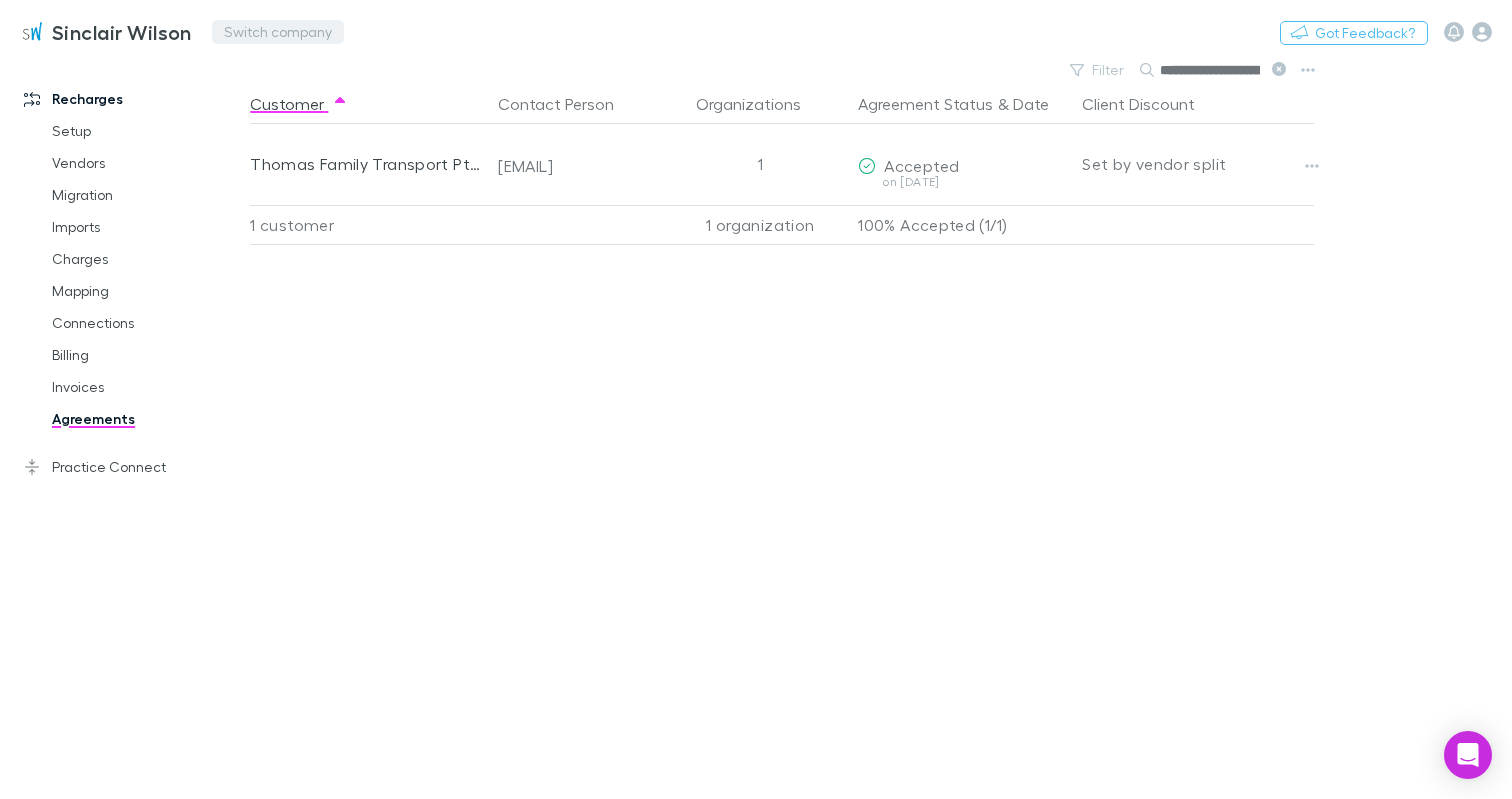 click on "Switch company" at bounding box center (278, 32) 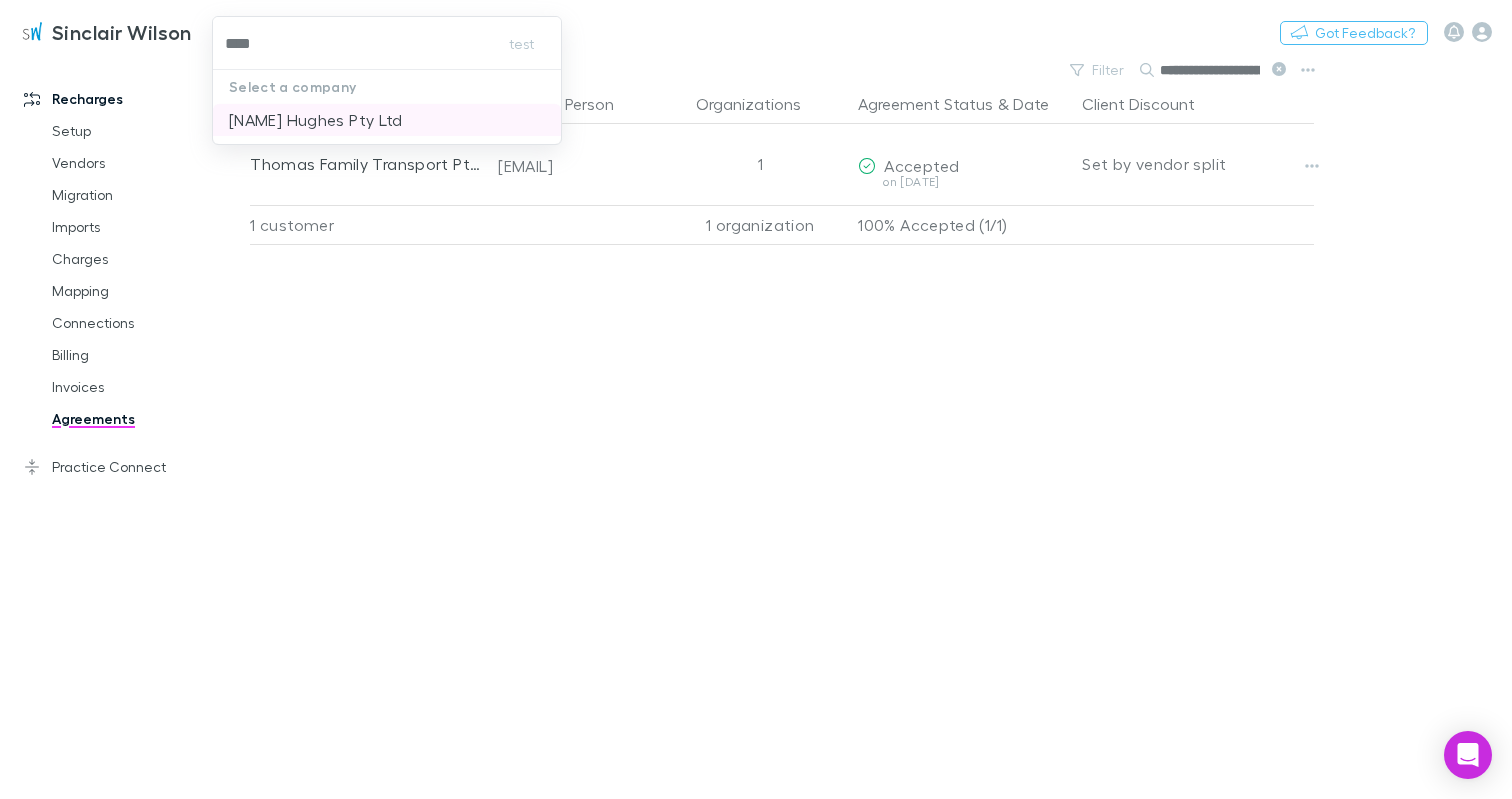 type 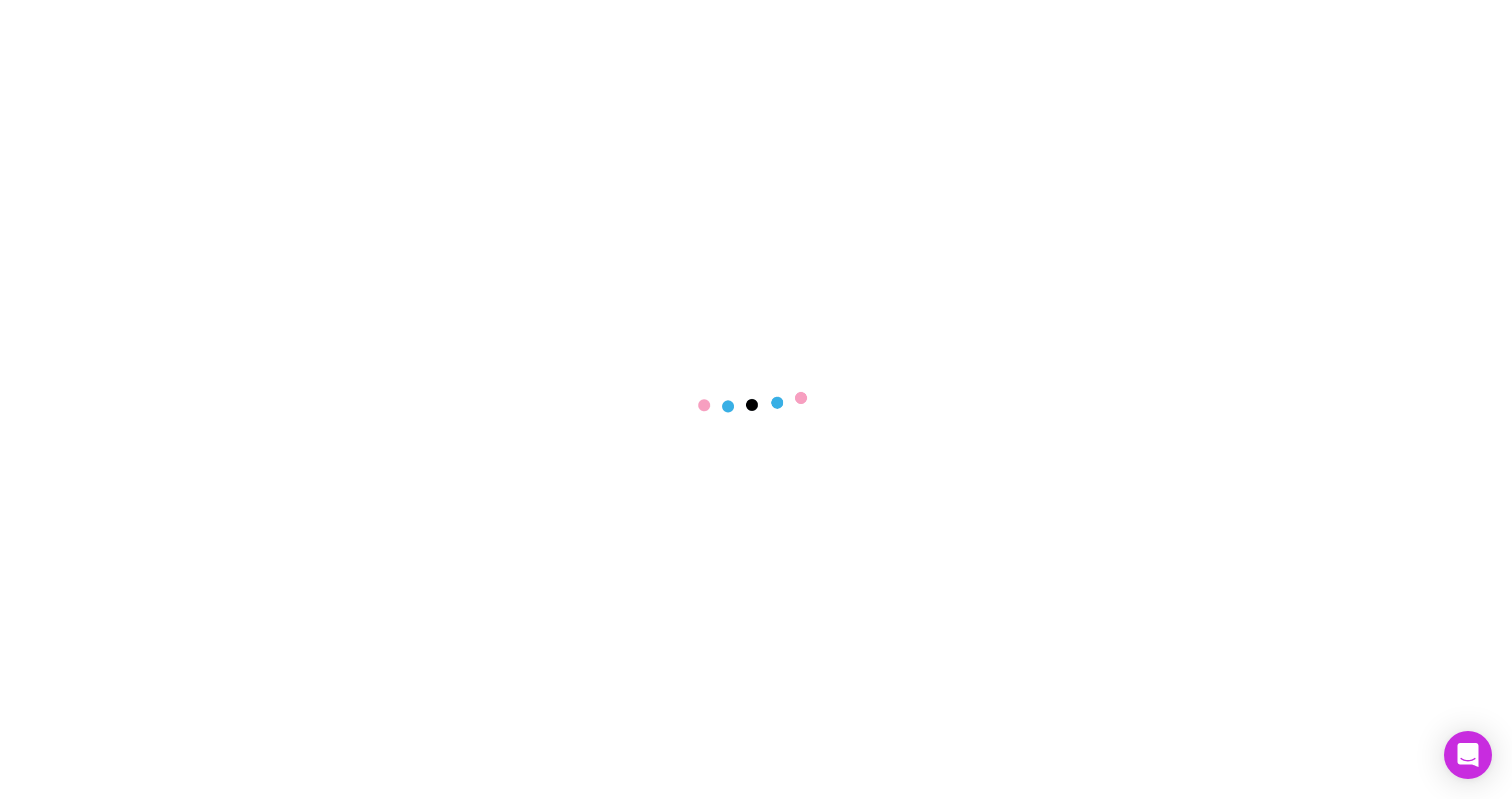 scroll, scrollTop: 0, scrollLeft: 0, axis: both 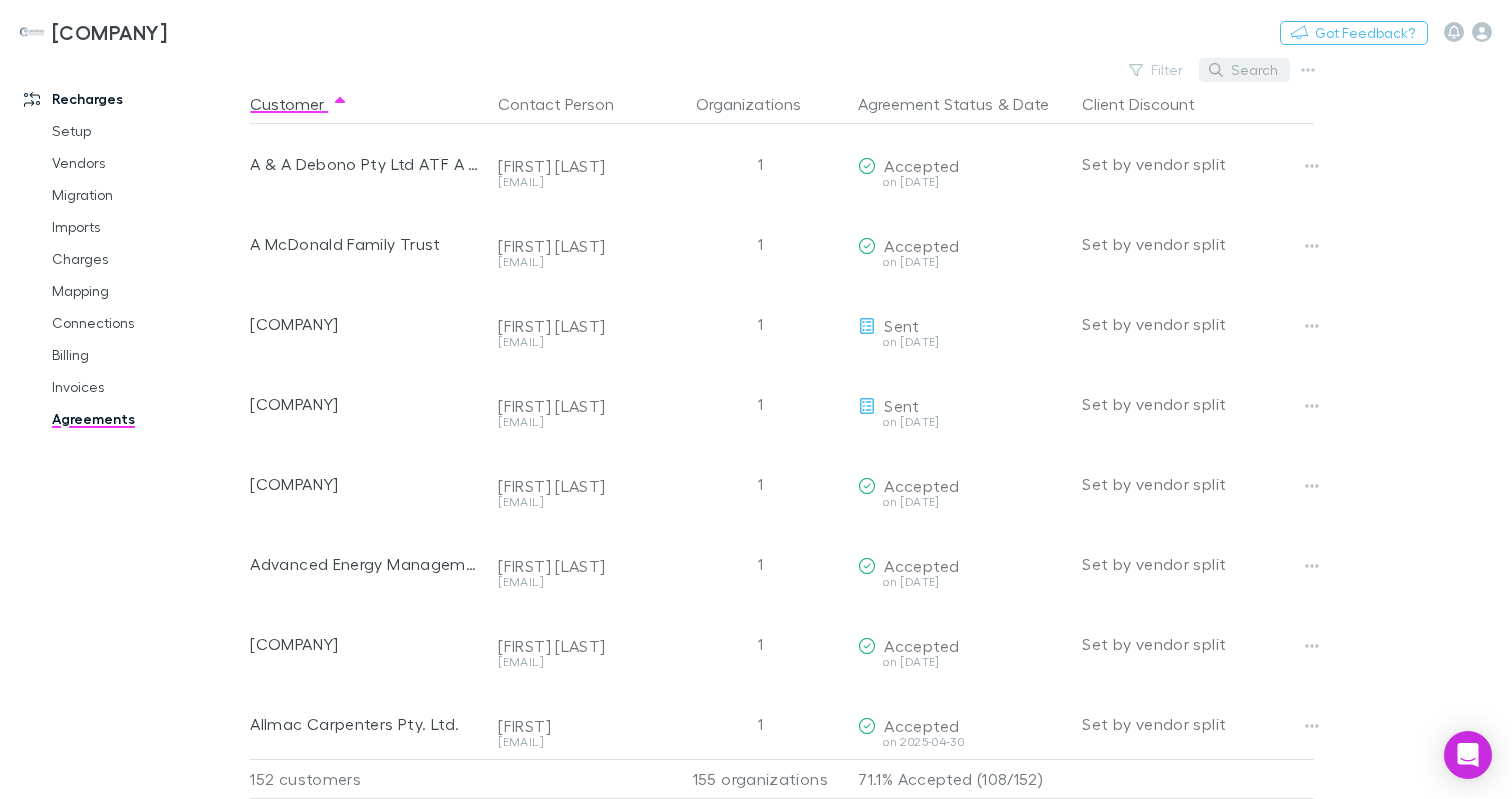 click on "Search" at bounding box center (1244, 70) 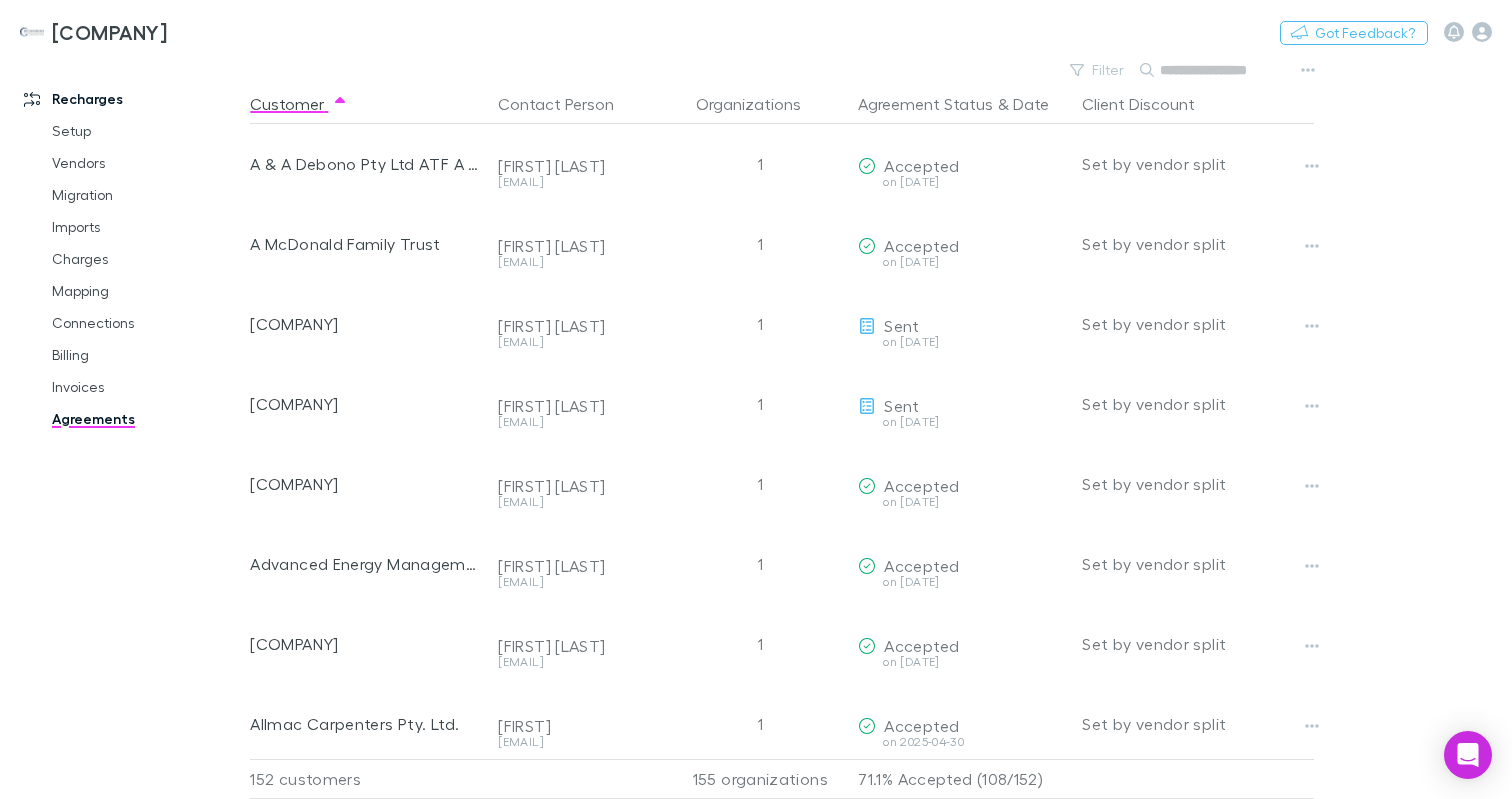paste on "**********" 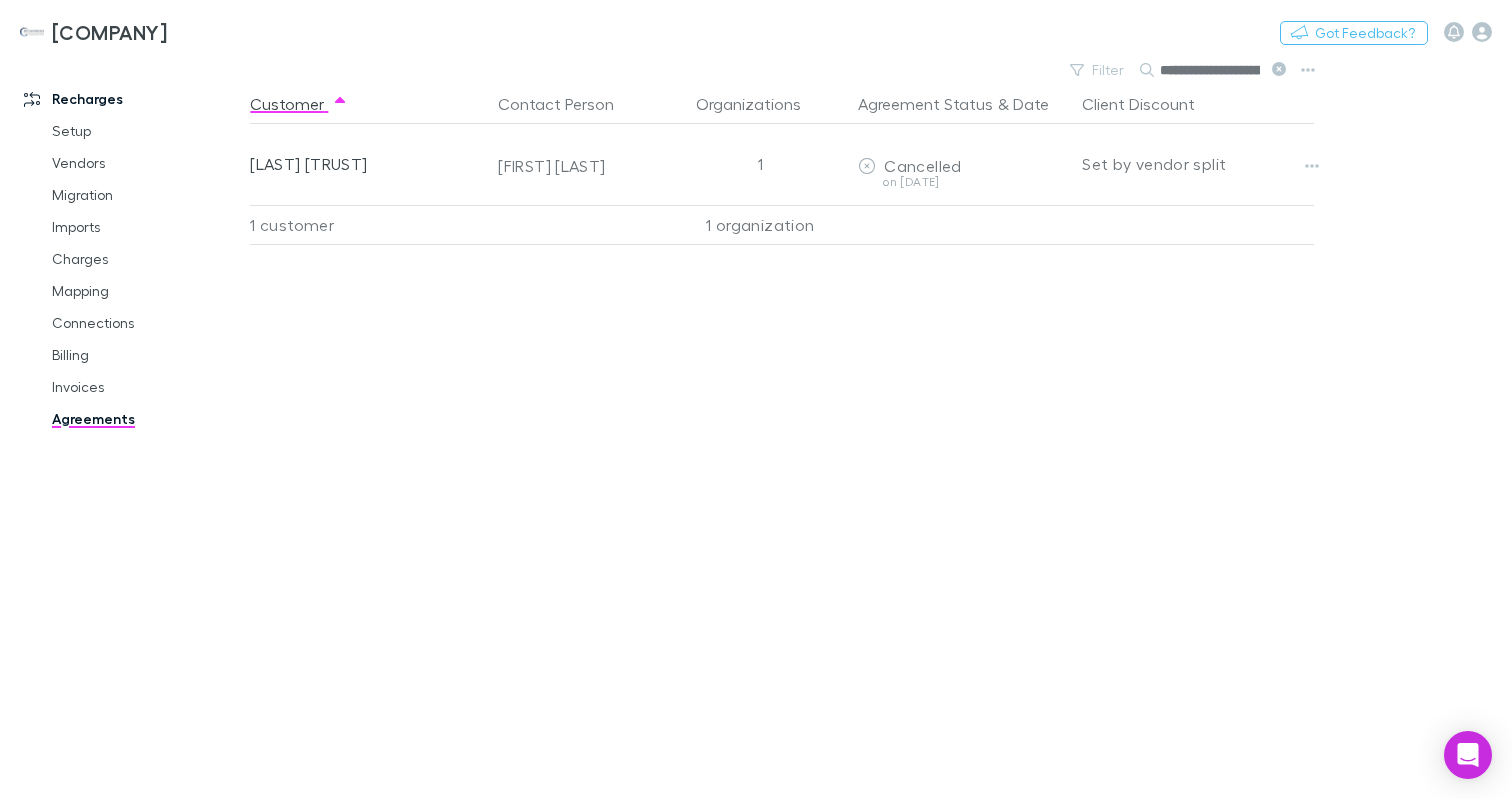 scroll, scrollTop: 0, scrollLeft: 391, axis: horizontal 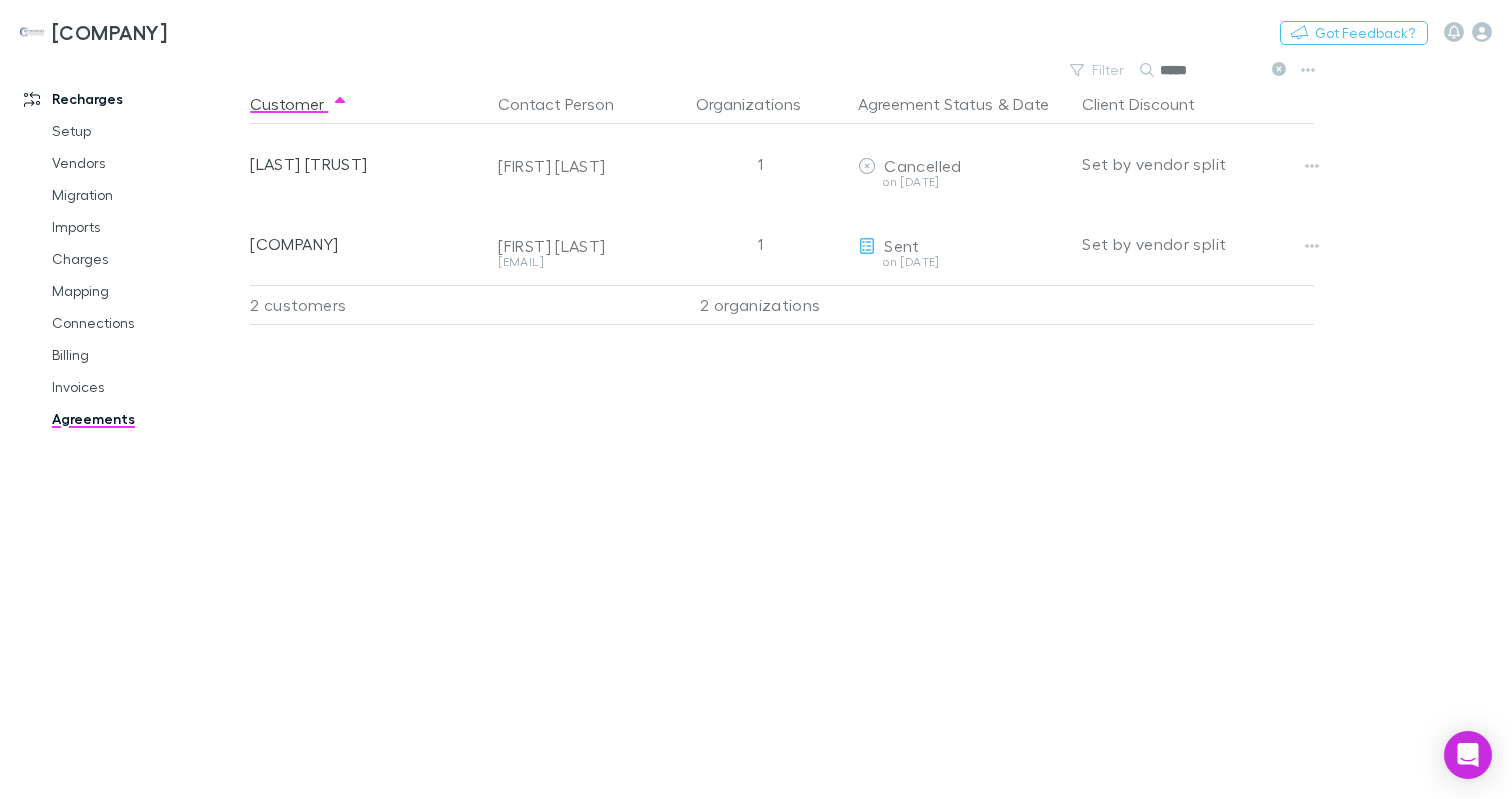 click on "*****" at bounding box center (1210, 70) 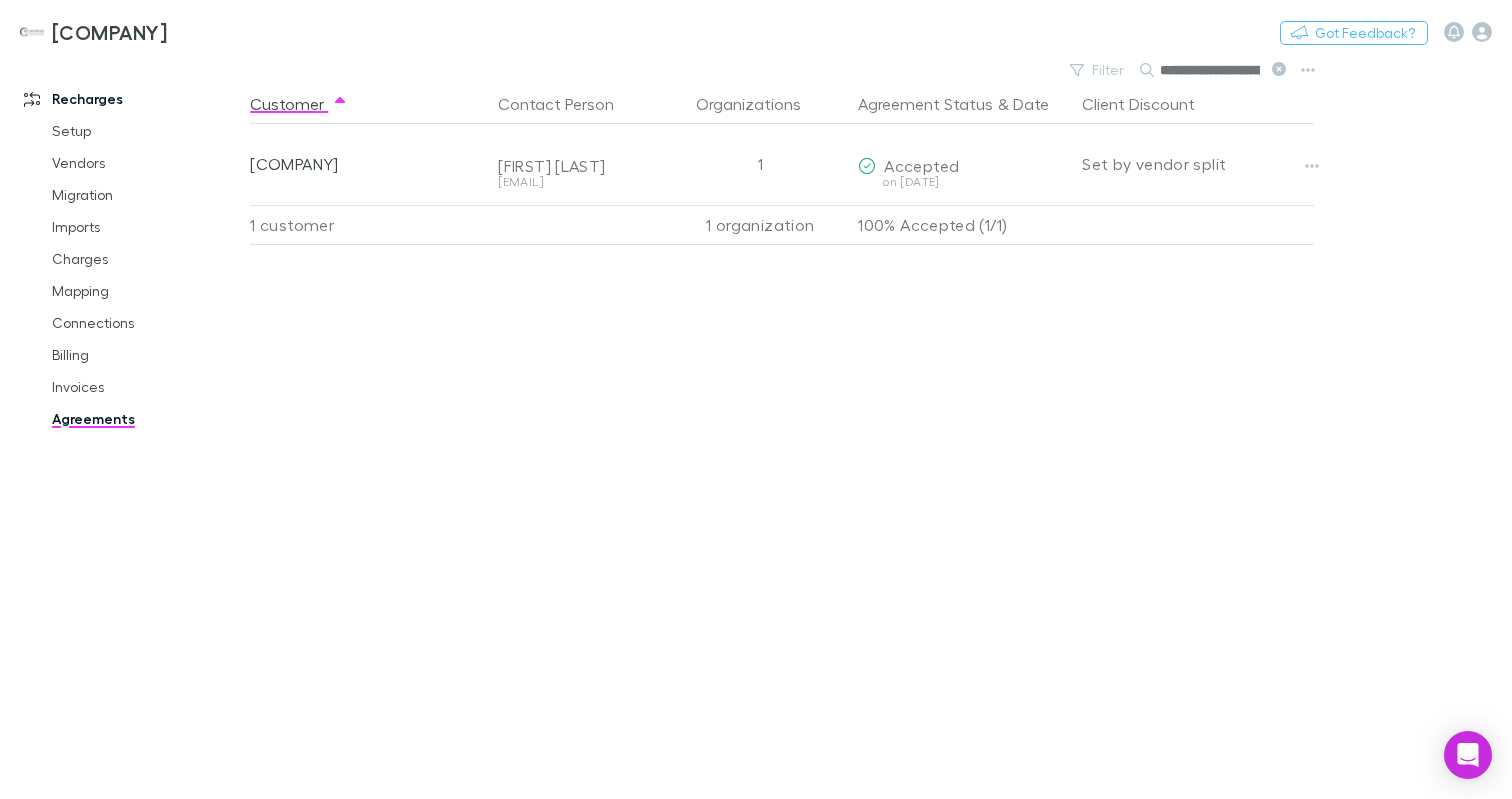 scroll, scrollTop: 0, scrollLeft: 194, axis: horizontal 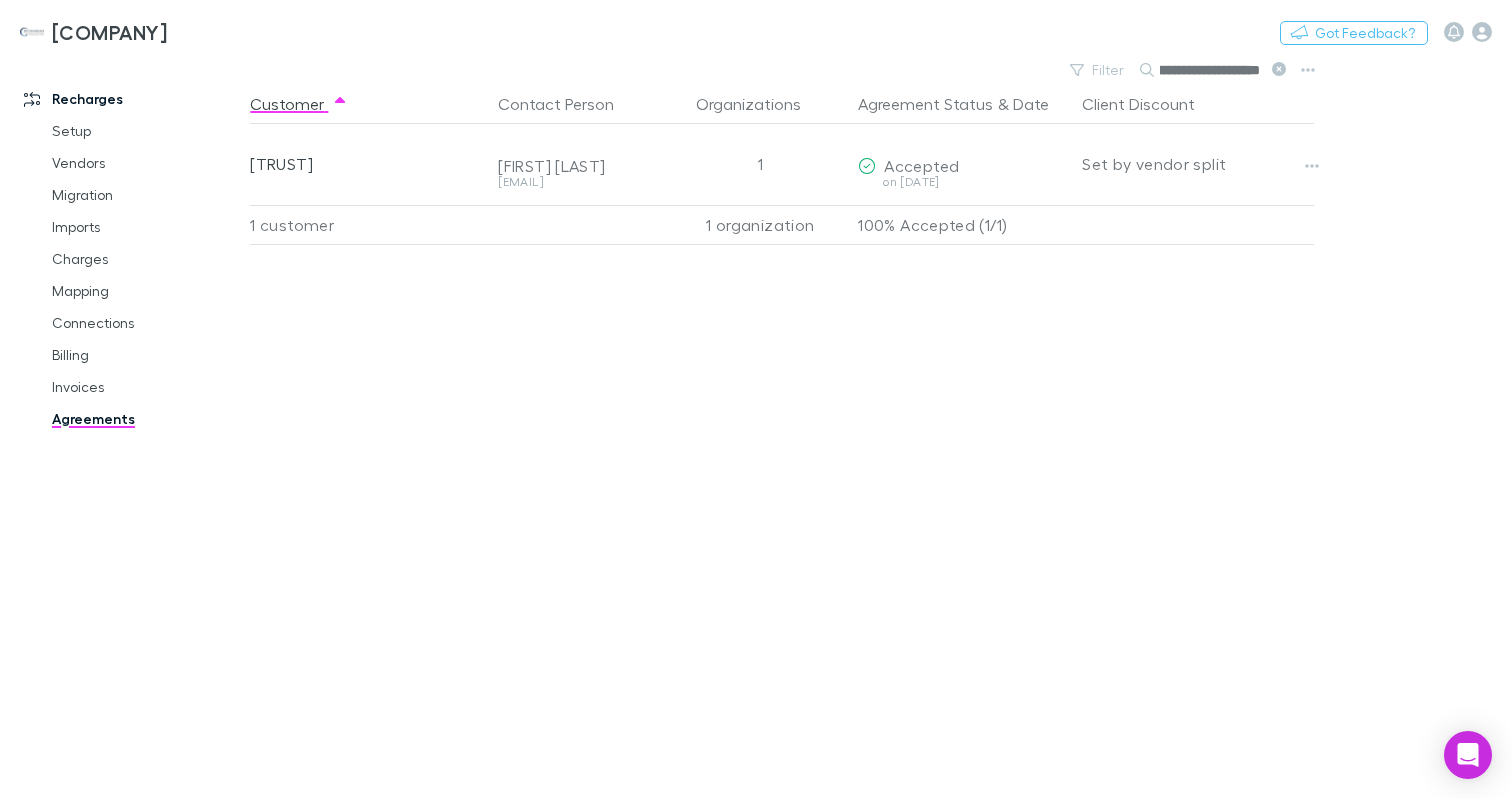 type on "**********" 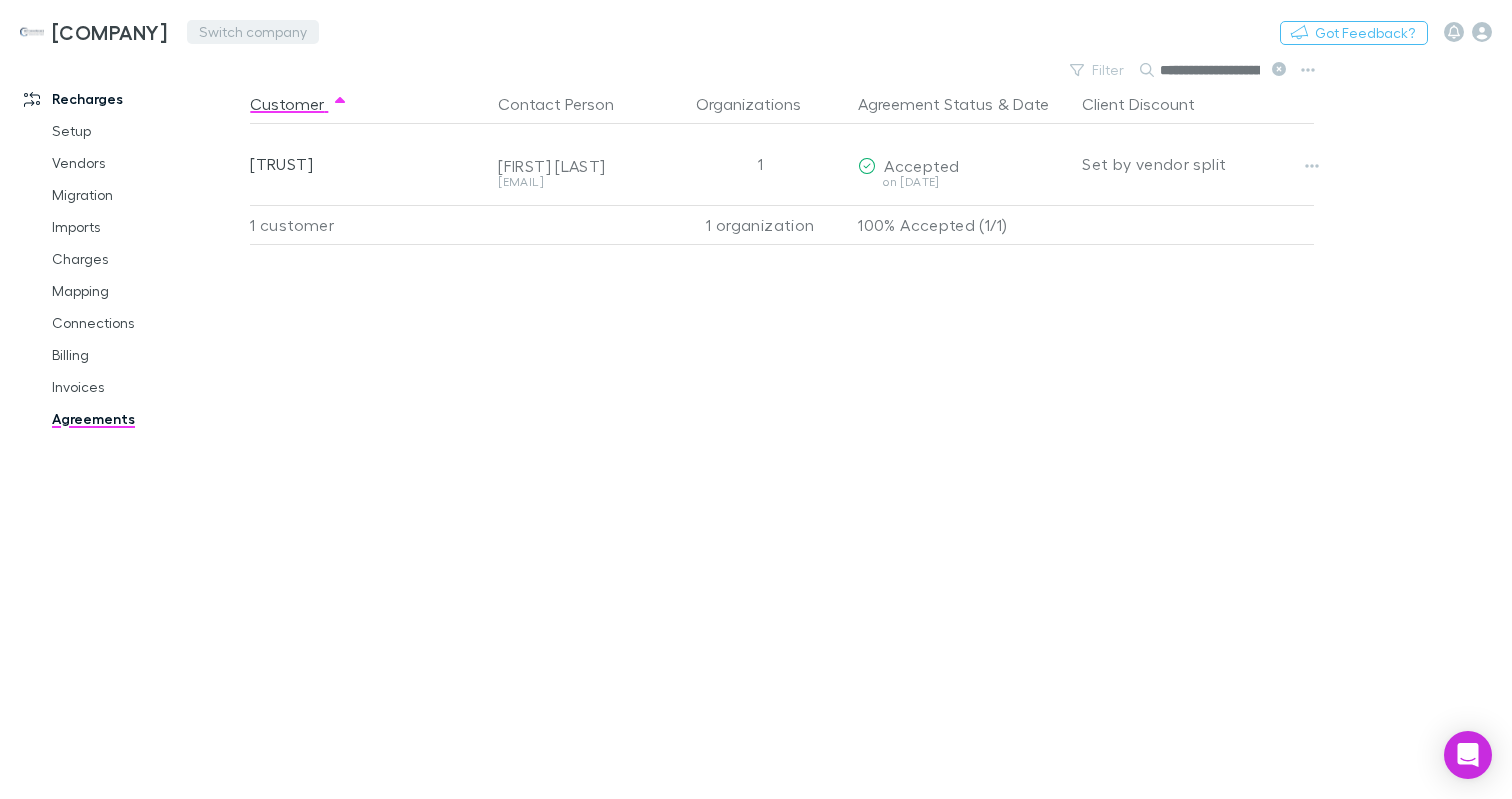 click on "Switch company" at bounding box center [253, 32] 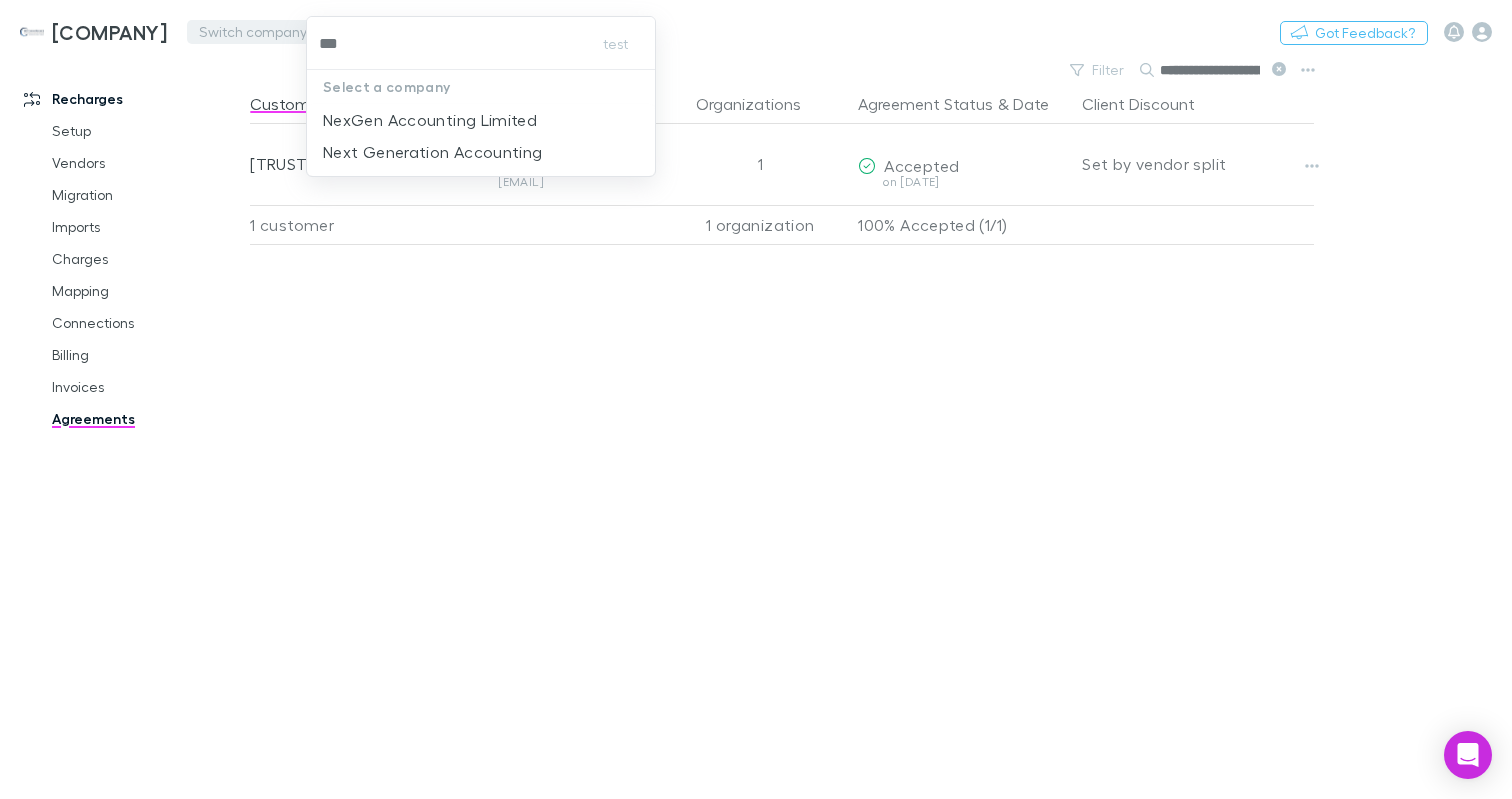 type on "***" 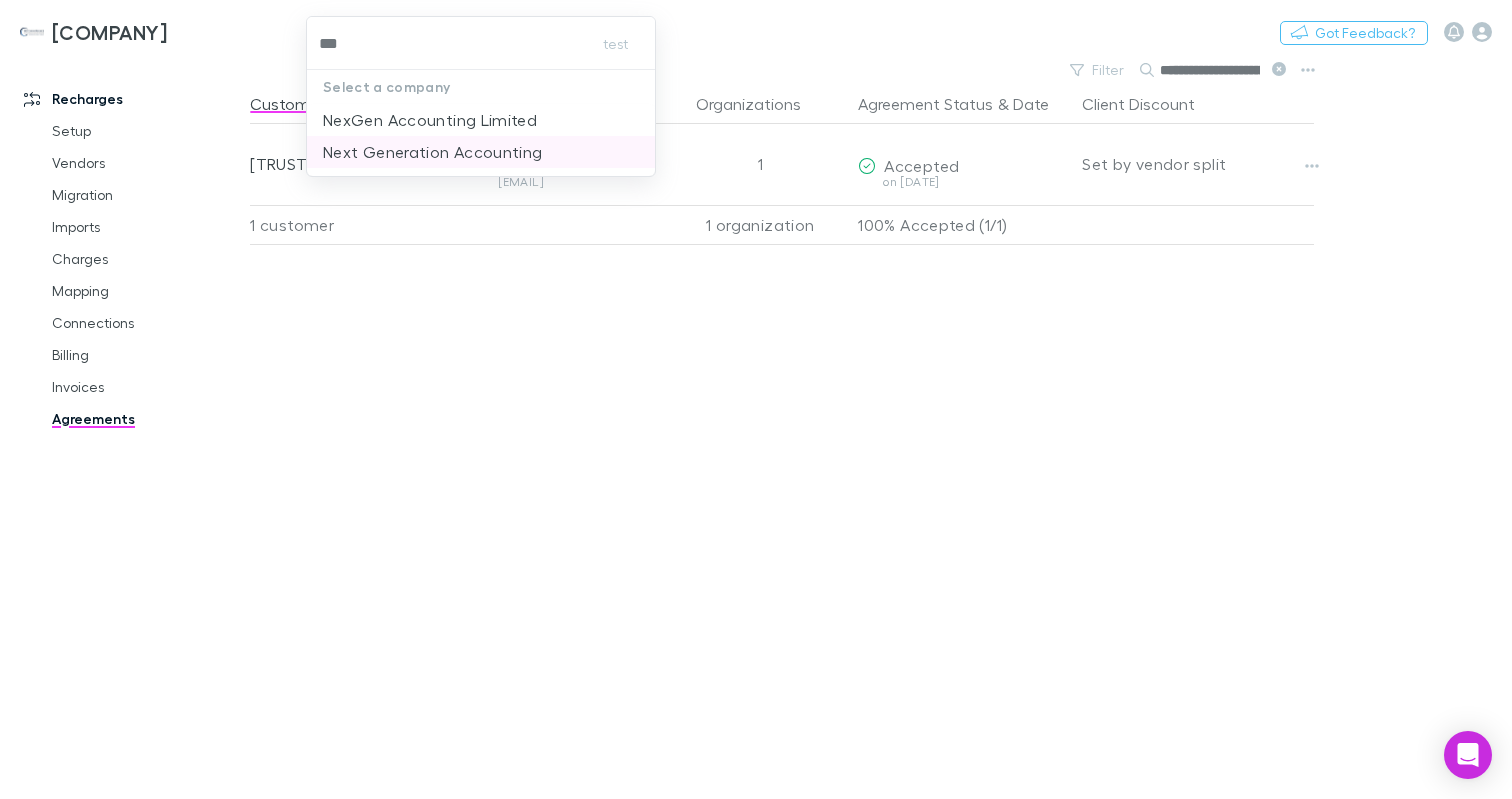 type 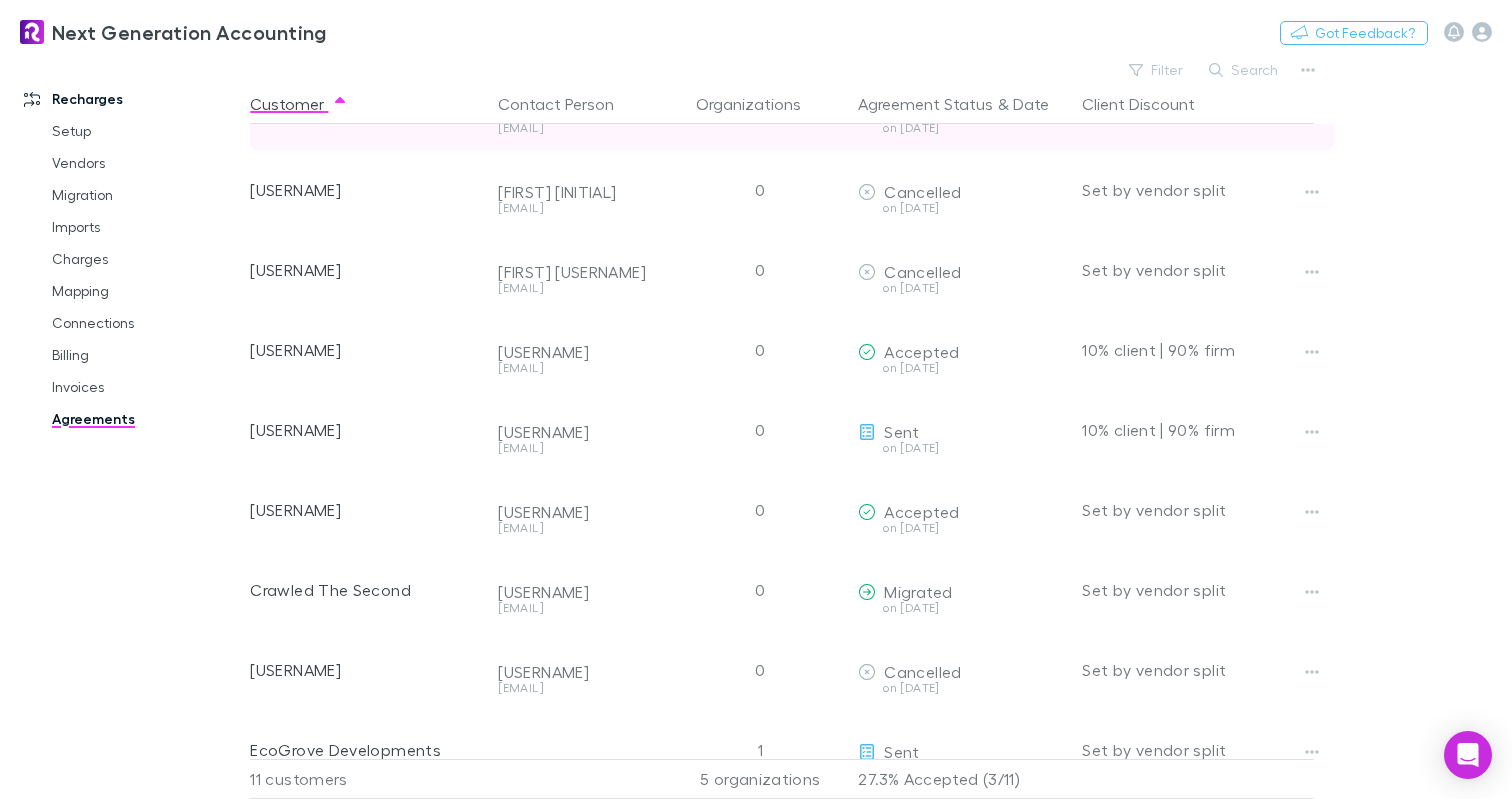 scroll, scrollTop: 0, scrollLeft: 0, axis: both 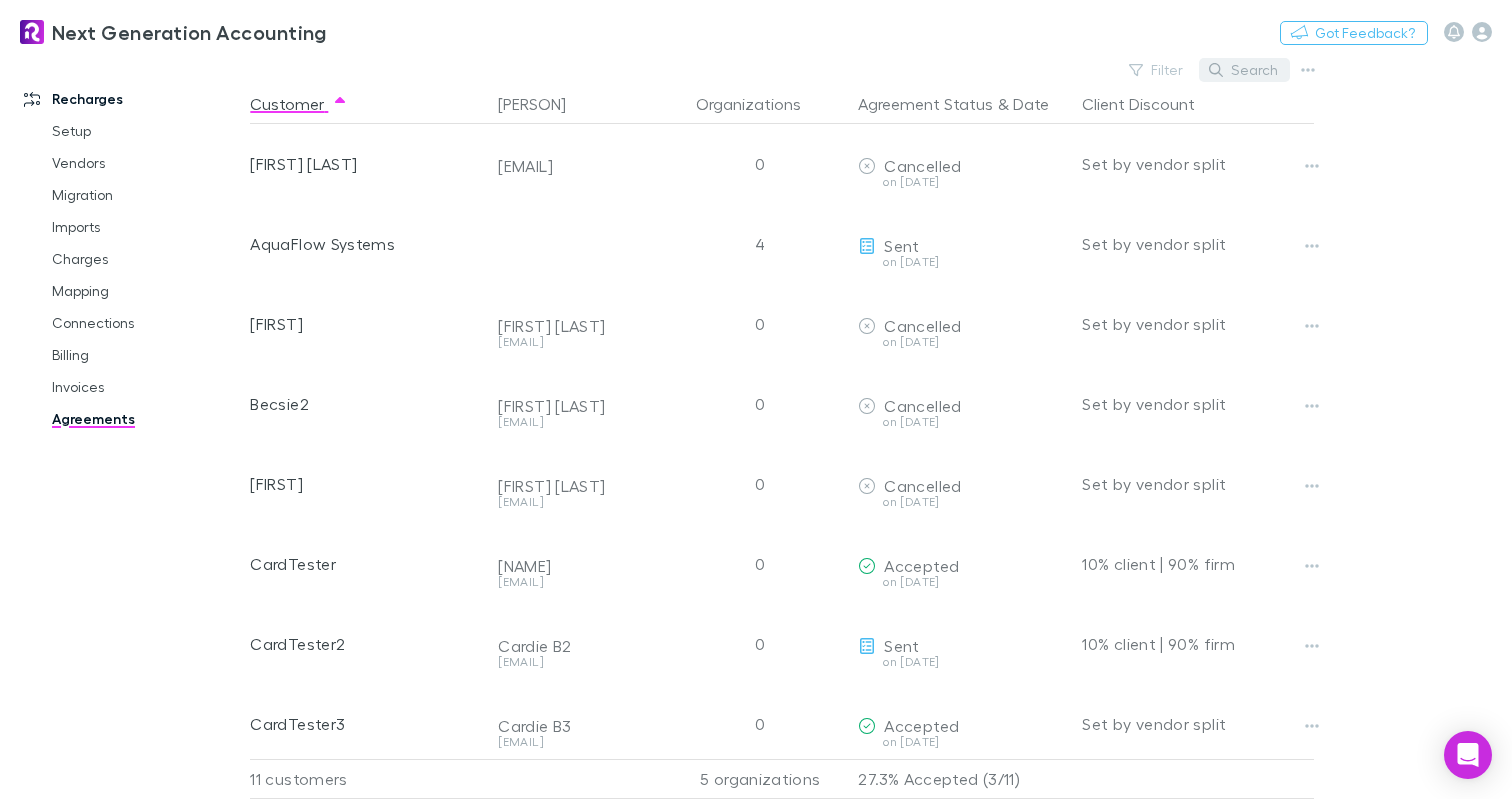 click on "Search" at bounding box center (1244, 70) 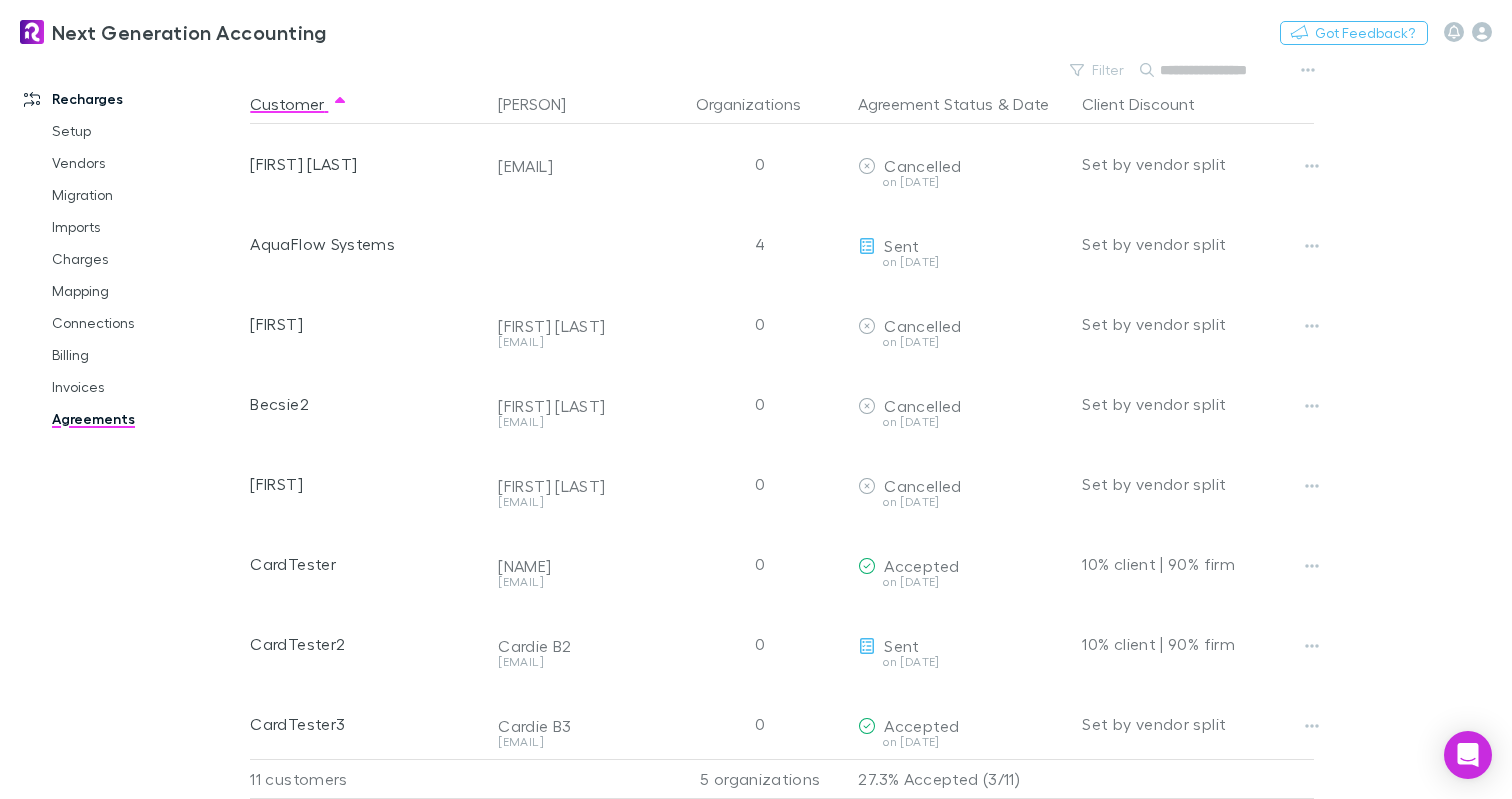 paste on "**********" 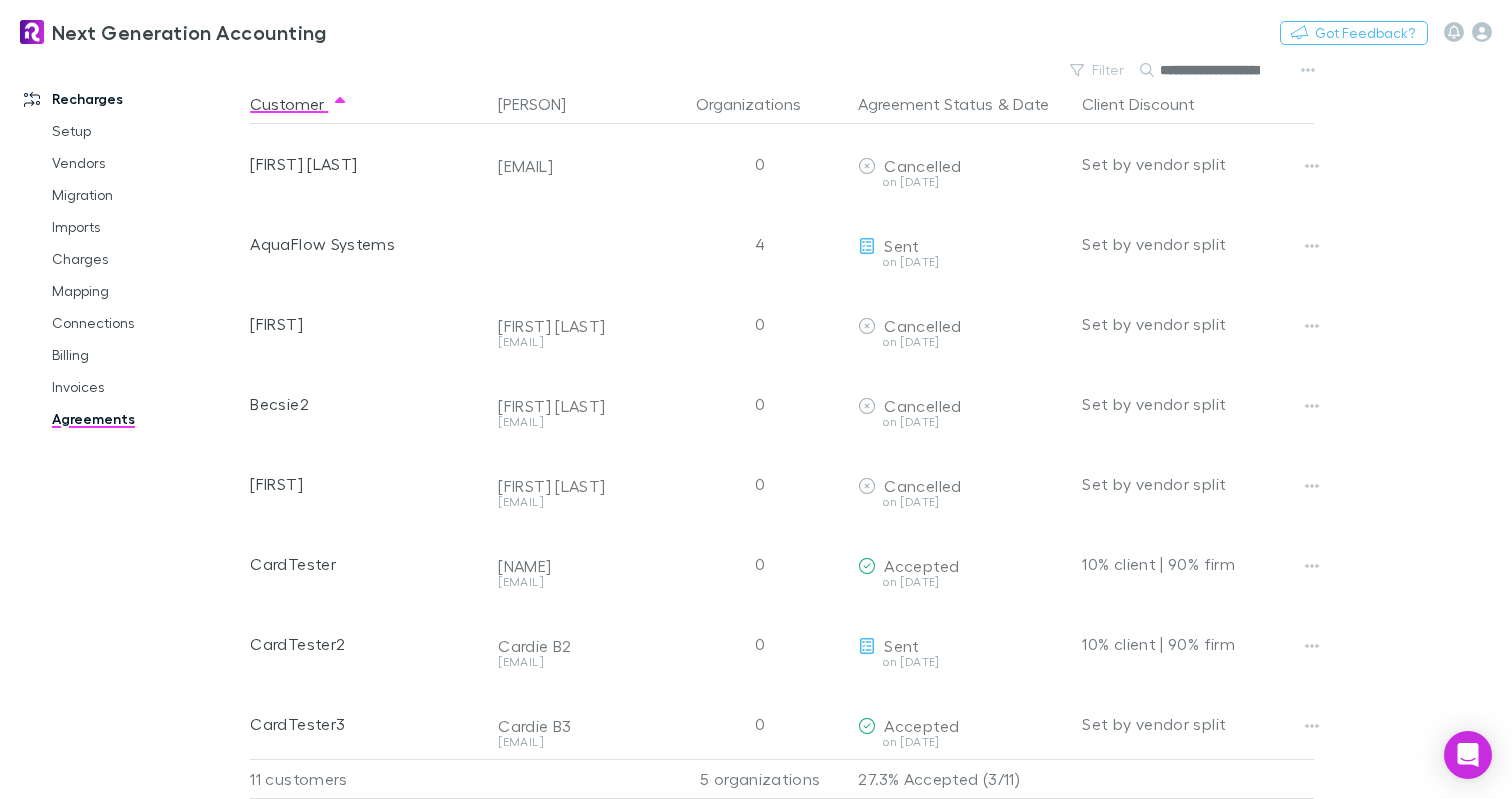 scroll, scrollTop: 0, scrollLeft: 47, axis: horizontal 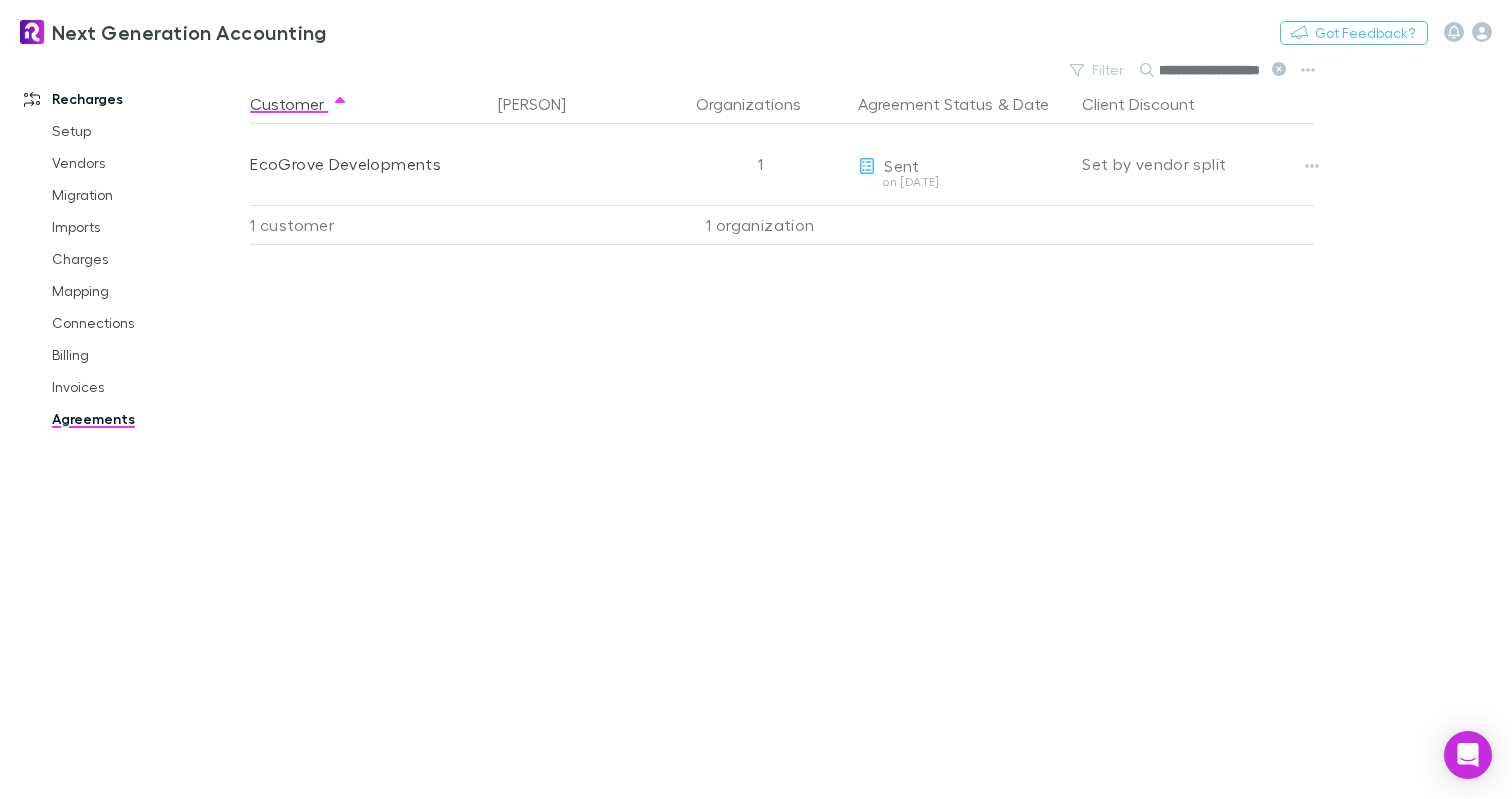 type on "**********" 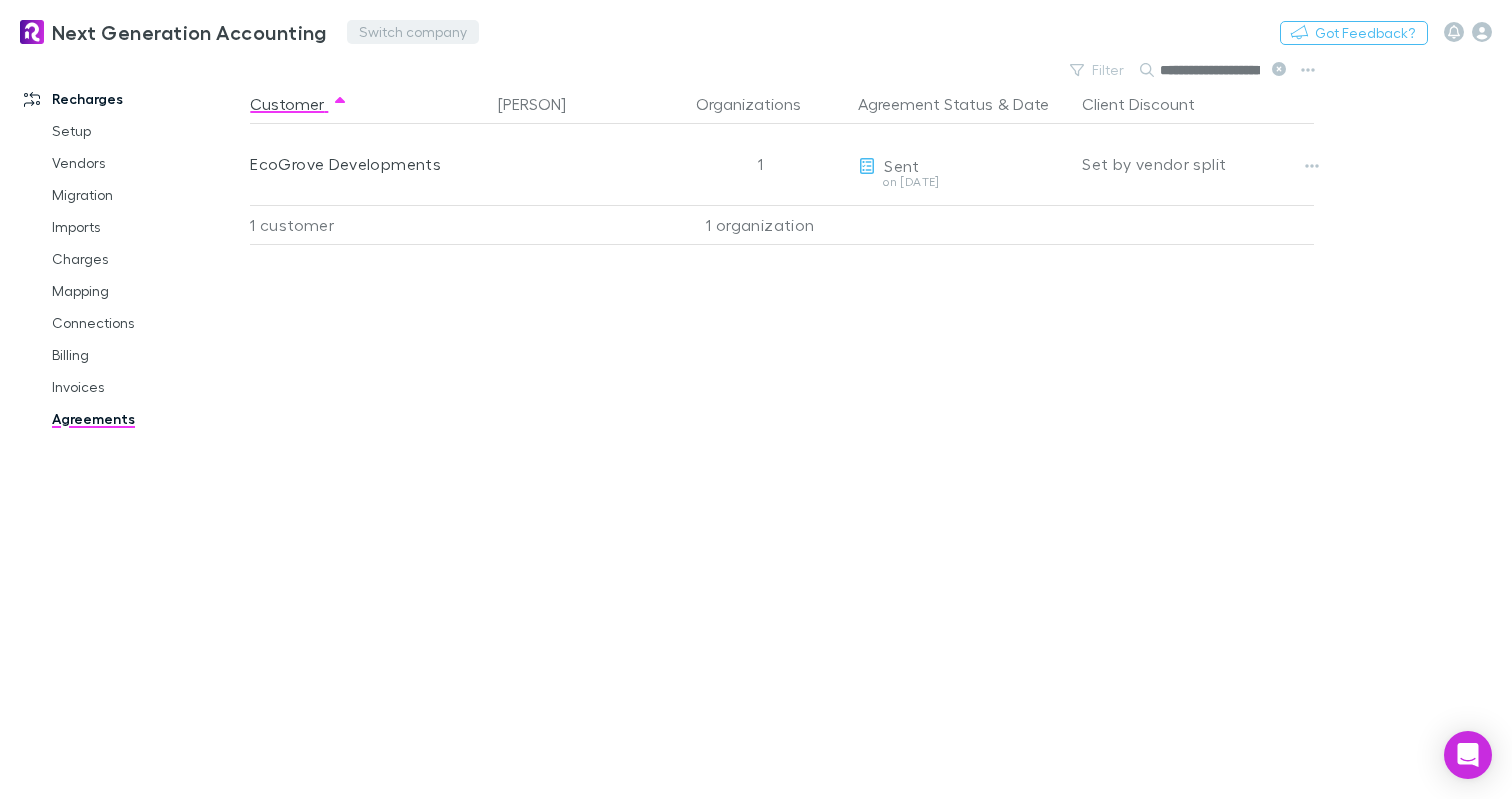 click on "Switch company" at bounding box center (413, 32) 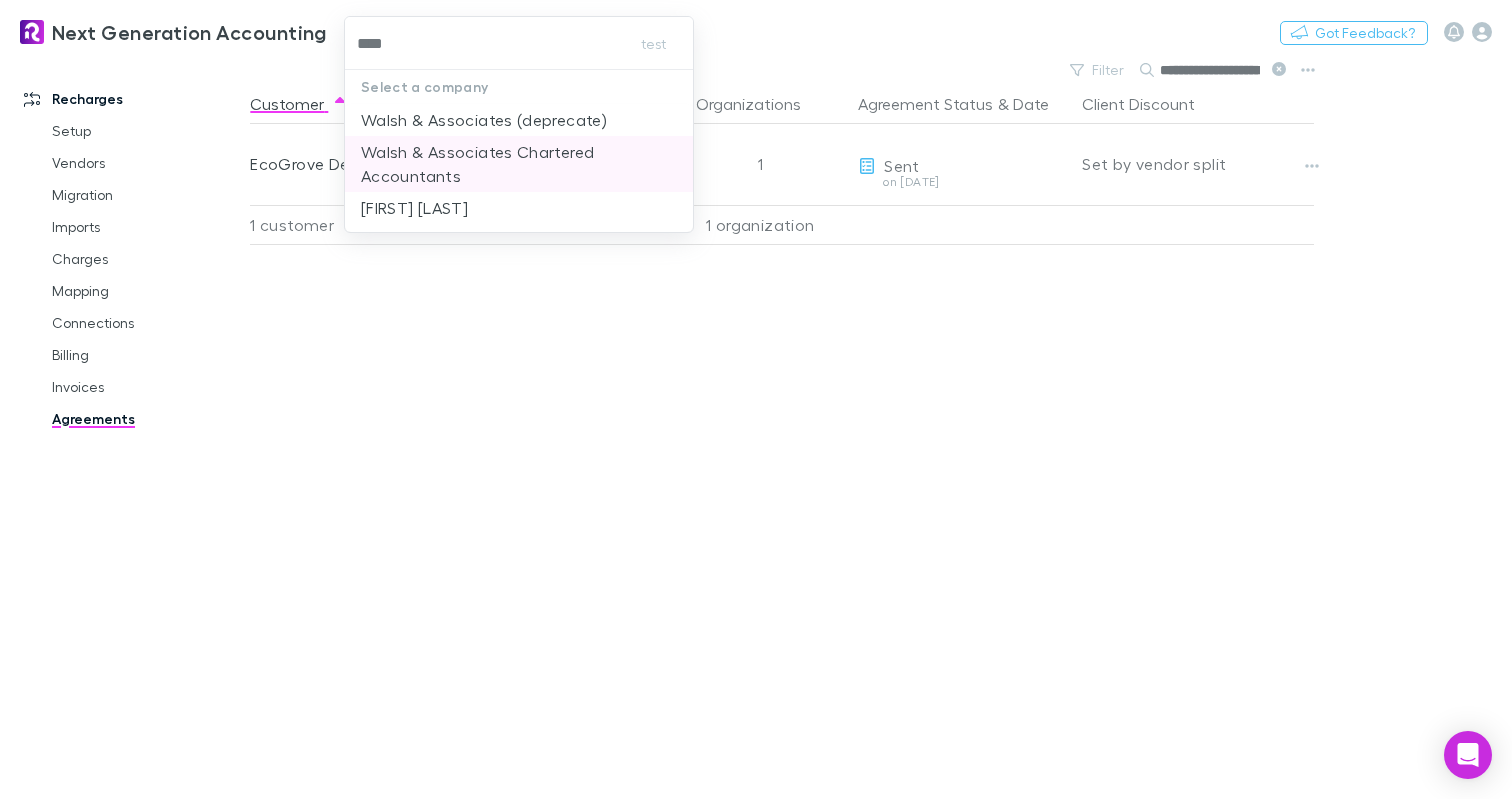 type 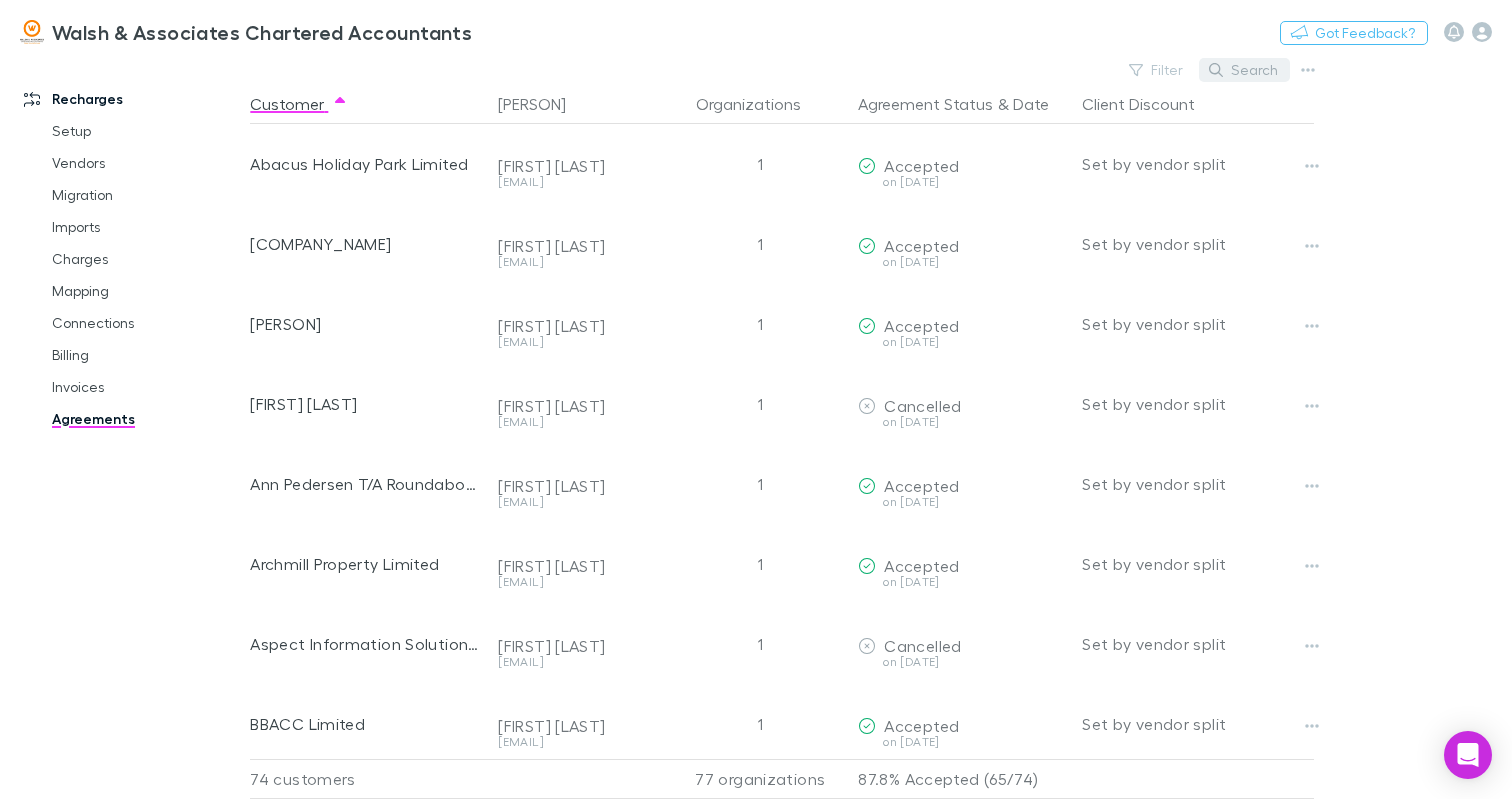 click on "Search" at bounding box center (1244, 70) 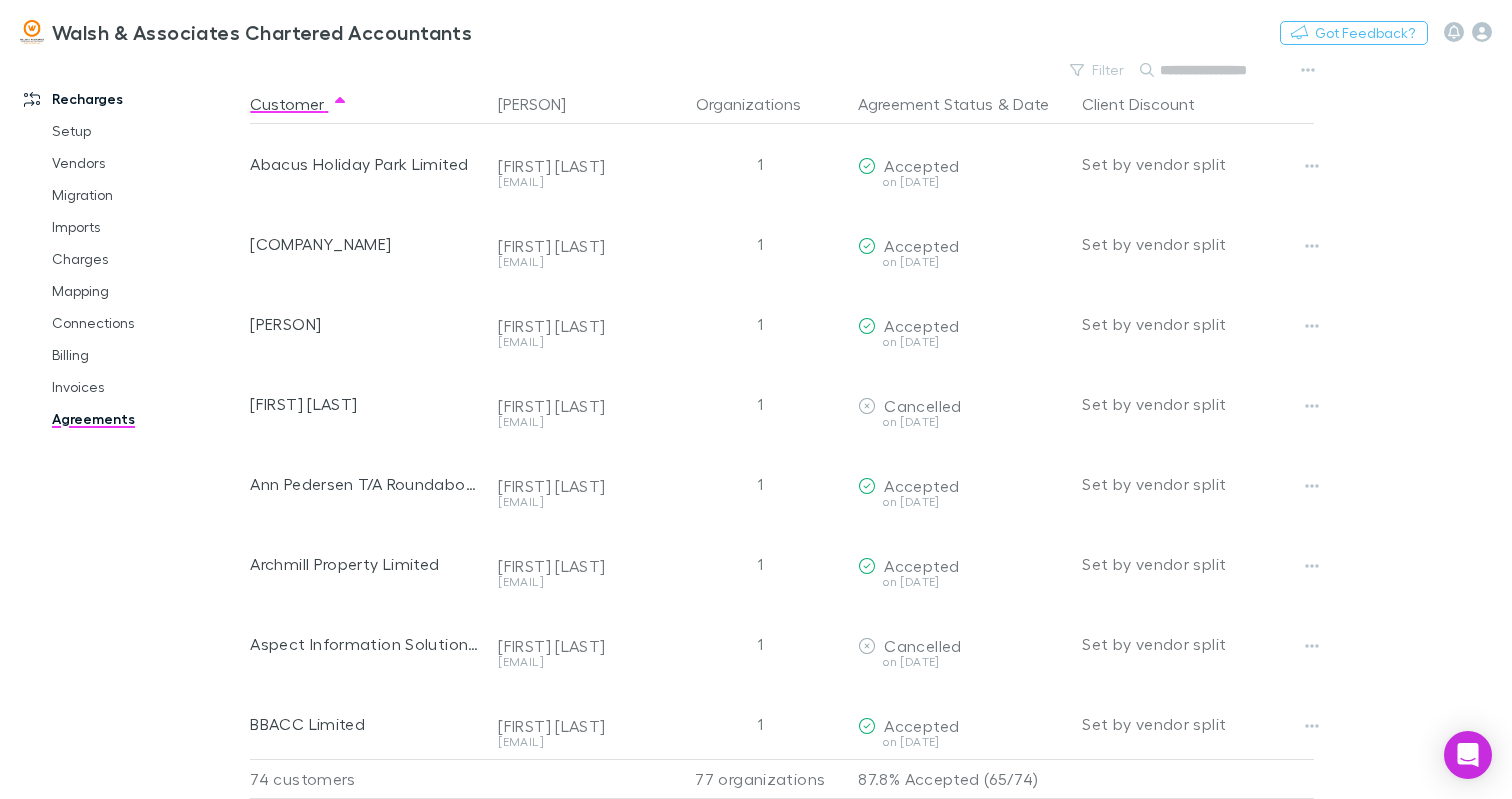 paste on "**********" 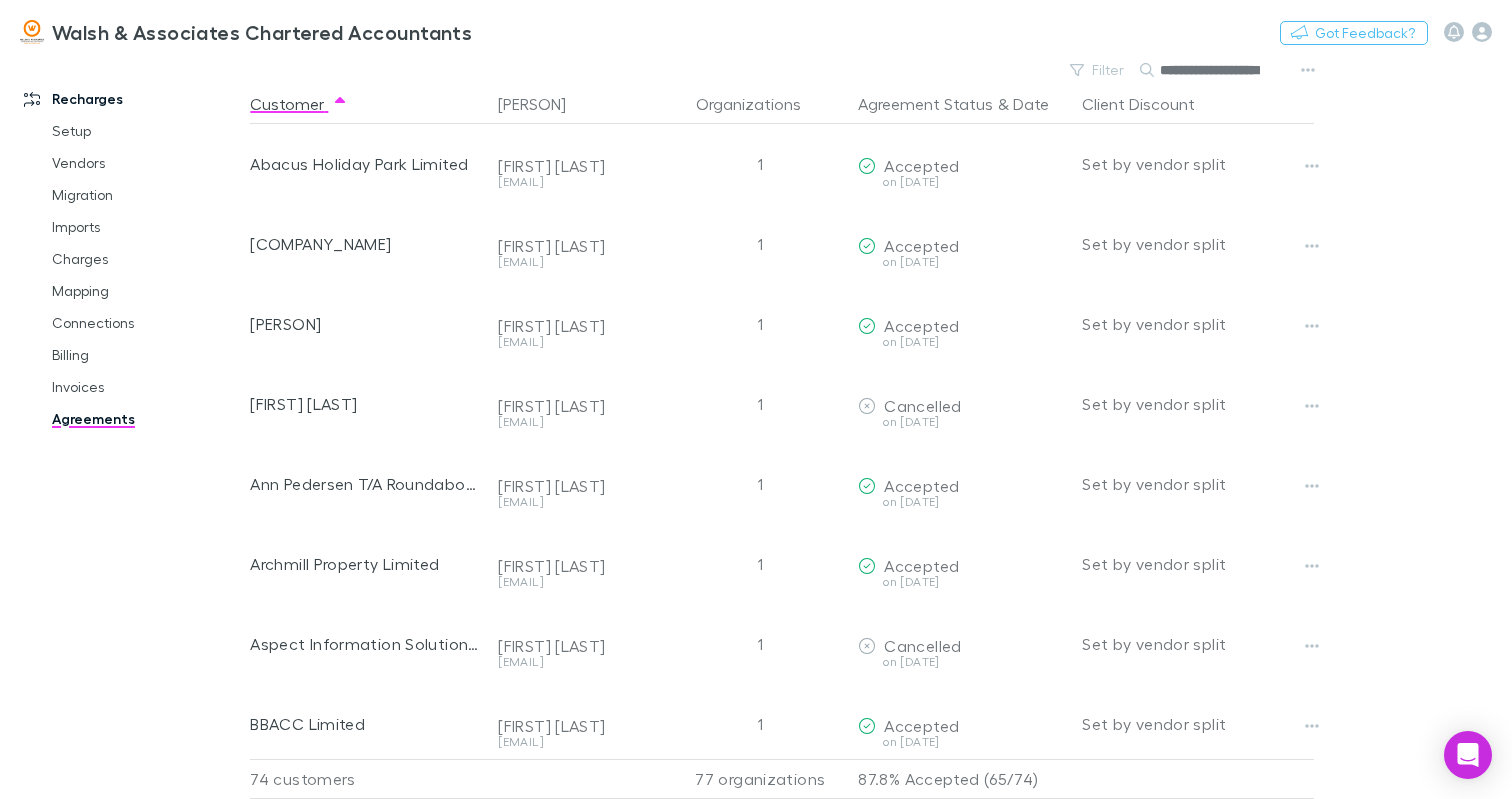 scroll, scrollTop: 0, scrollLeft: 36, axis: horizontal 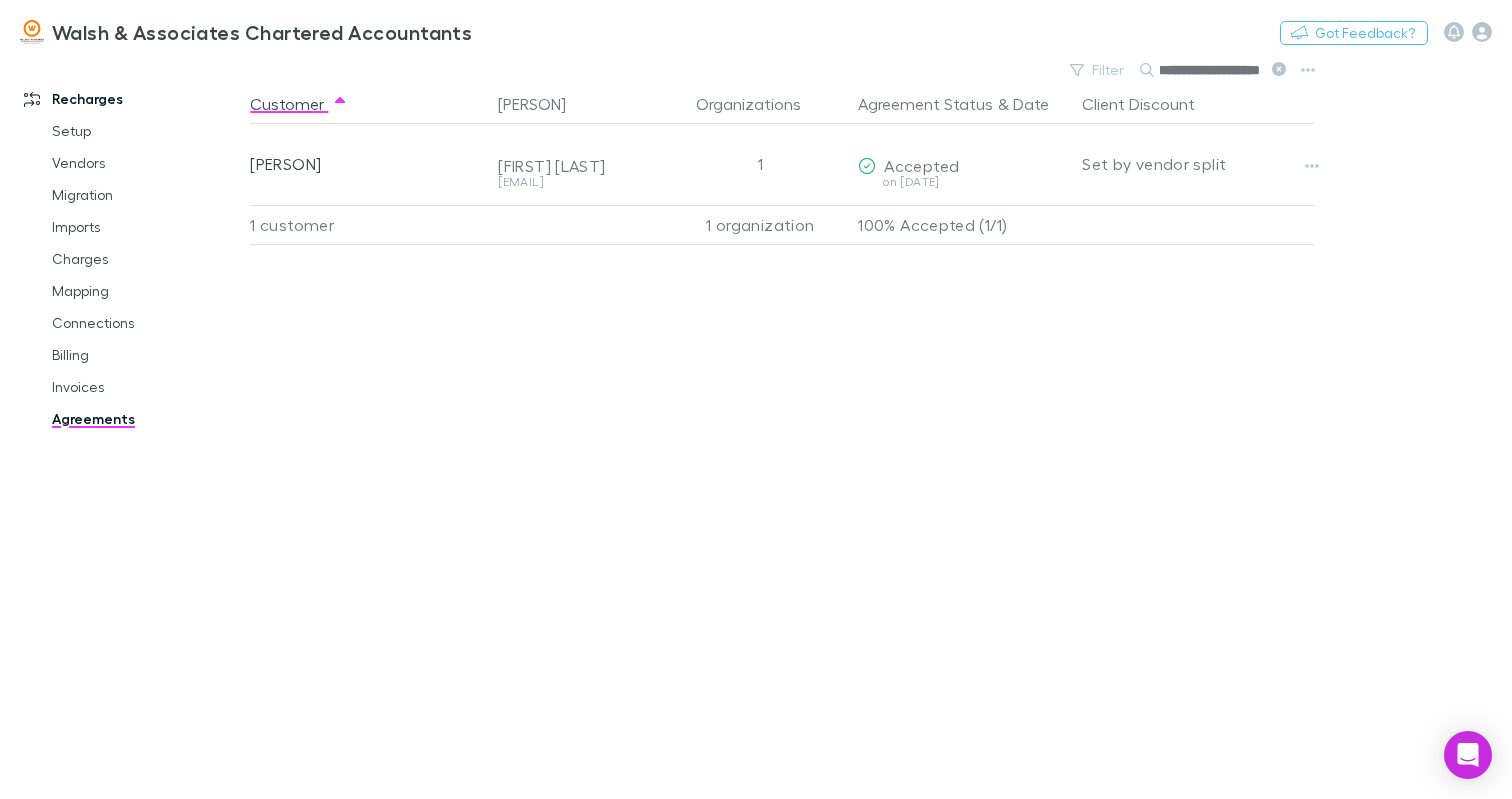 type on "**********" 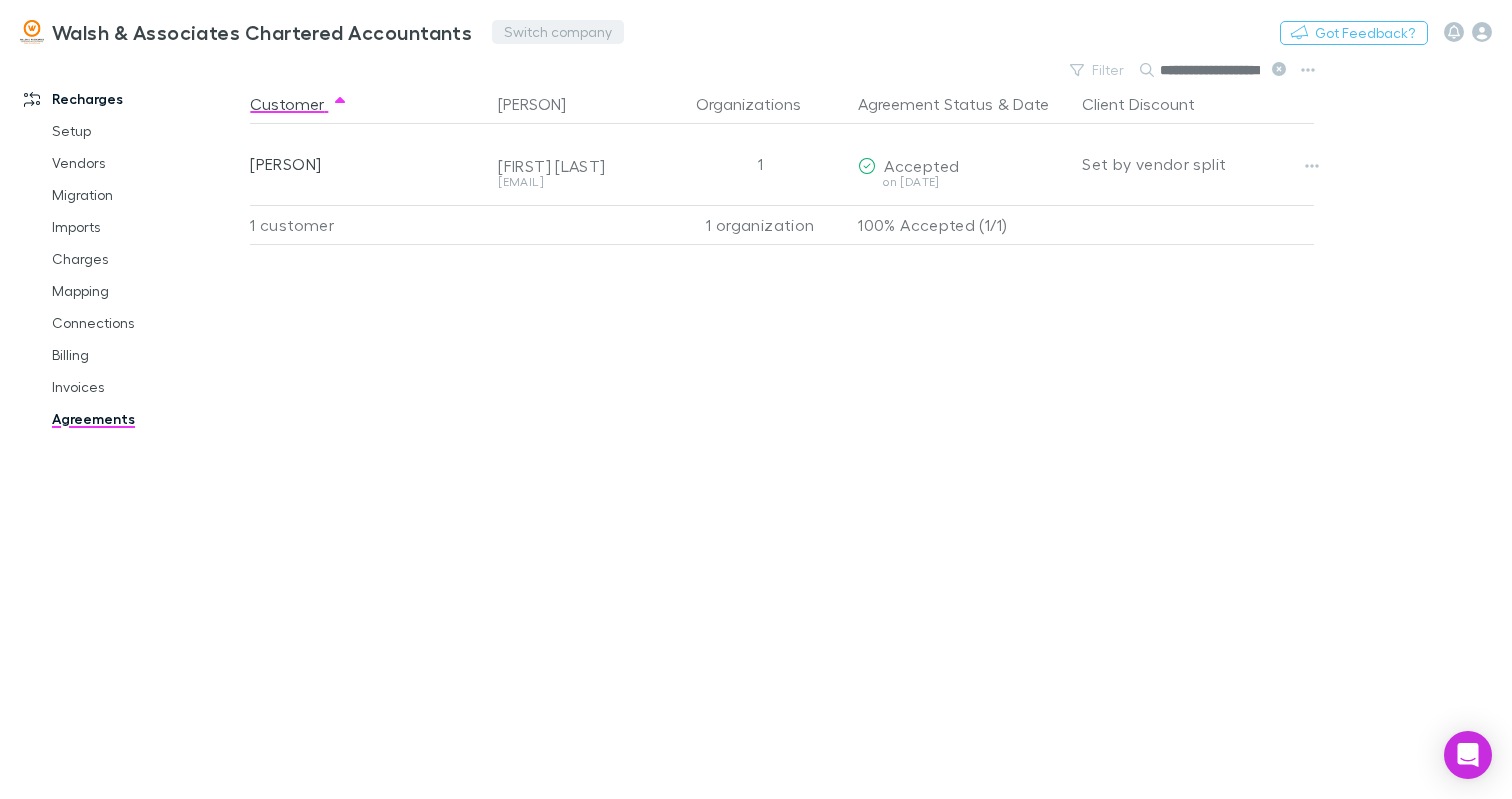 click on "Switch company" at bounding box center [558, 32] 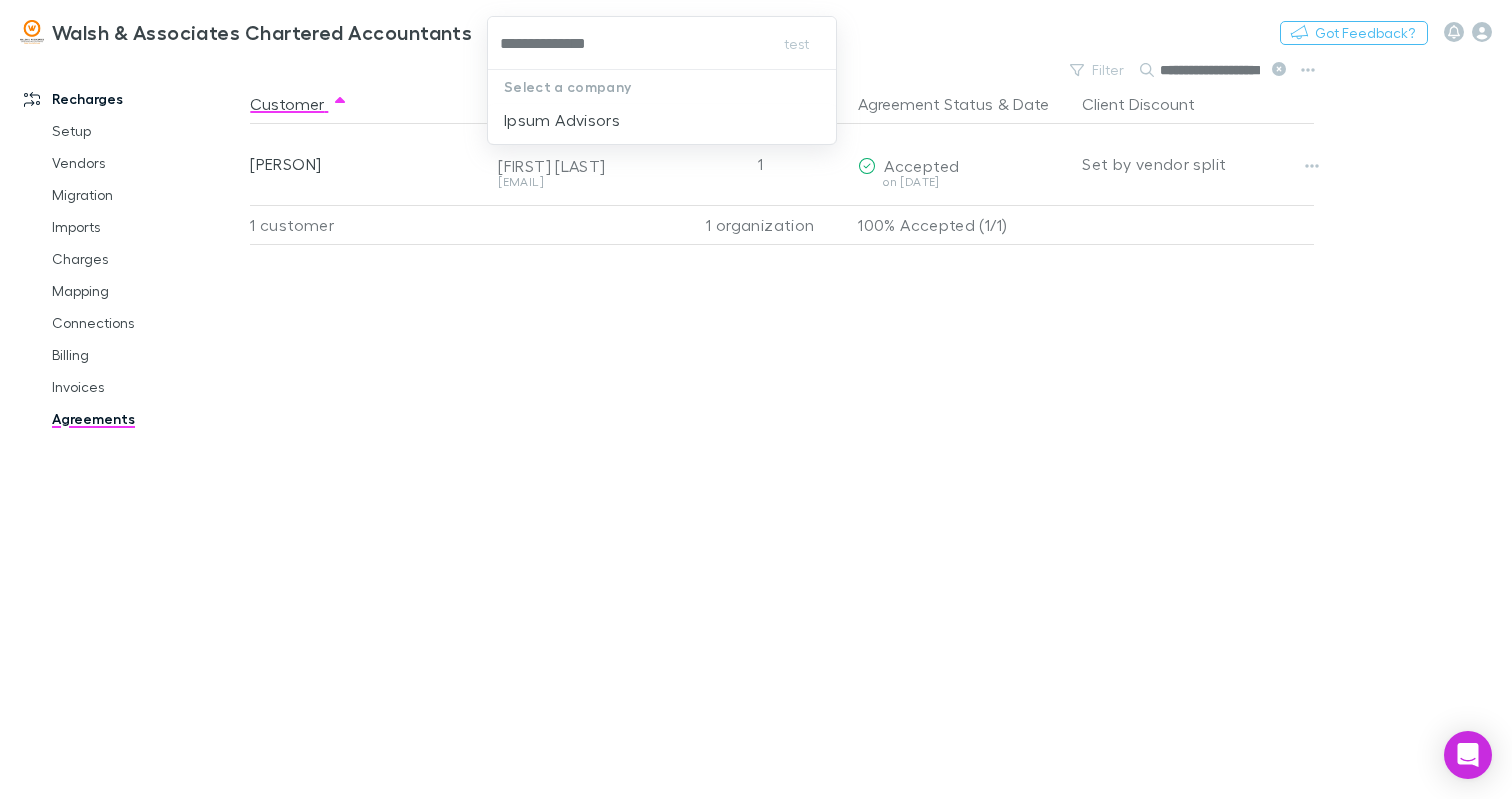type on "**********" 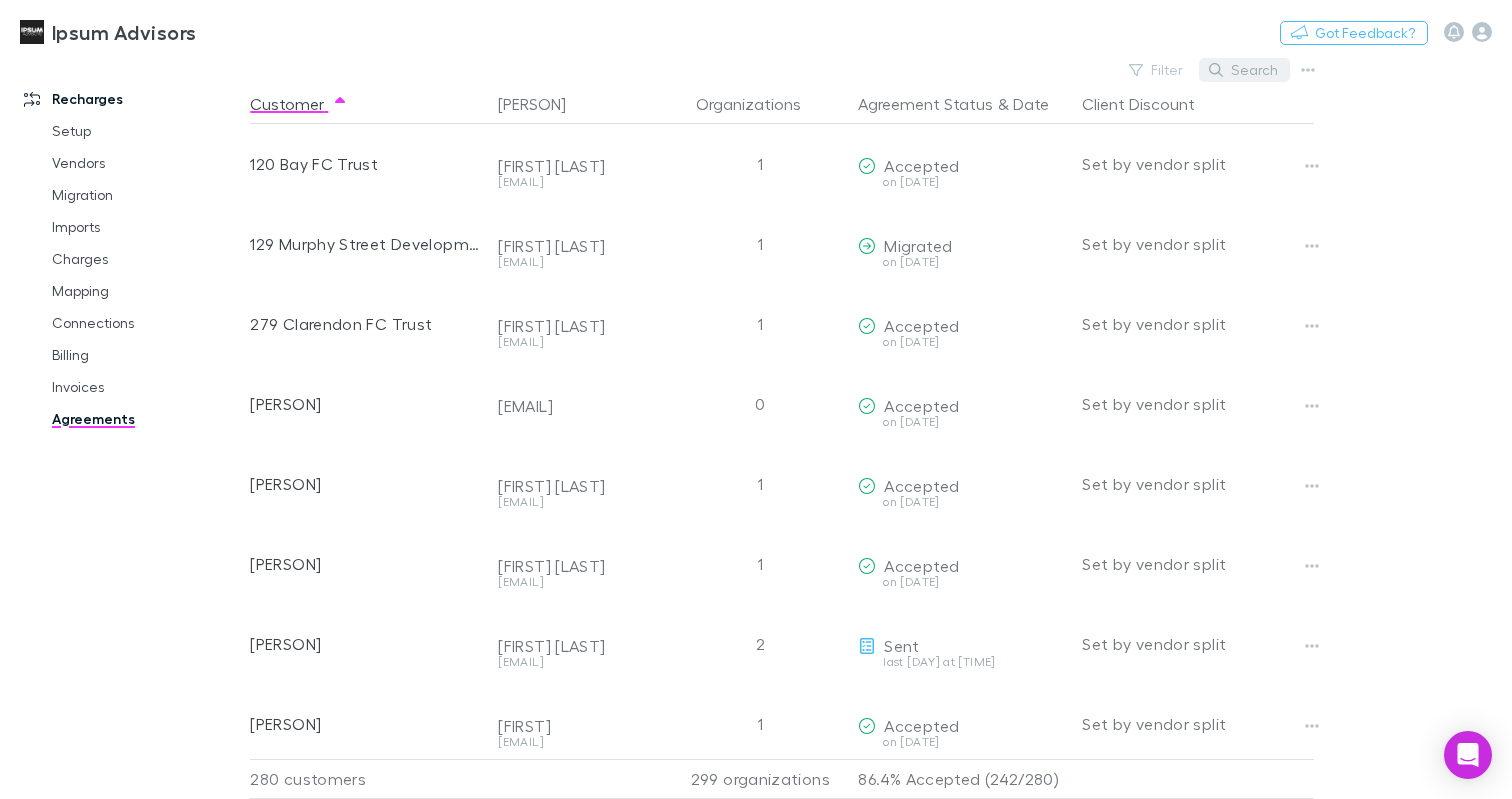 click on "Search" at bounding box center (1244, 70) 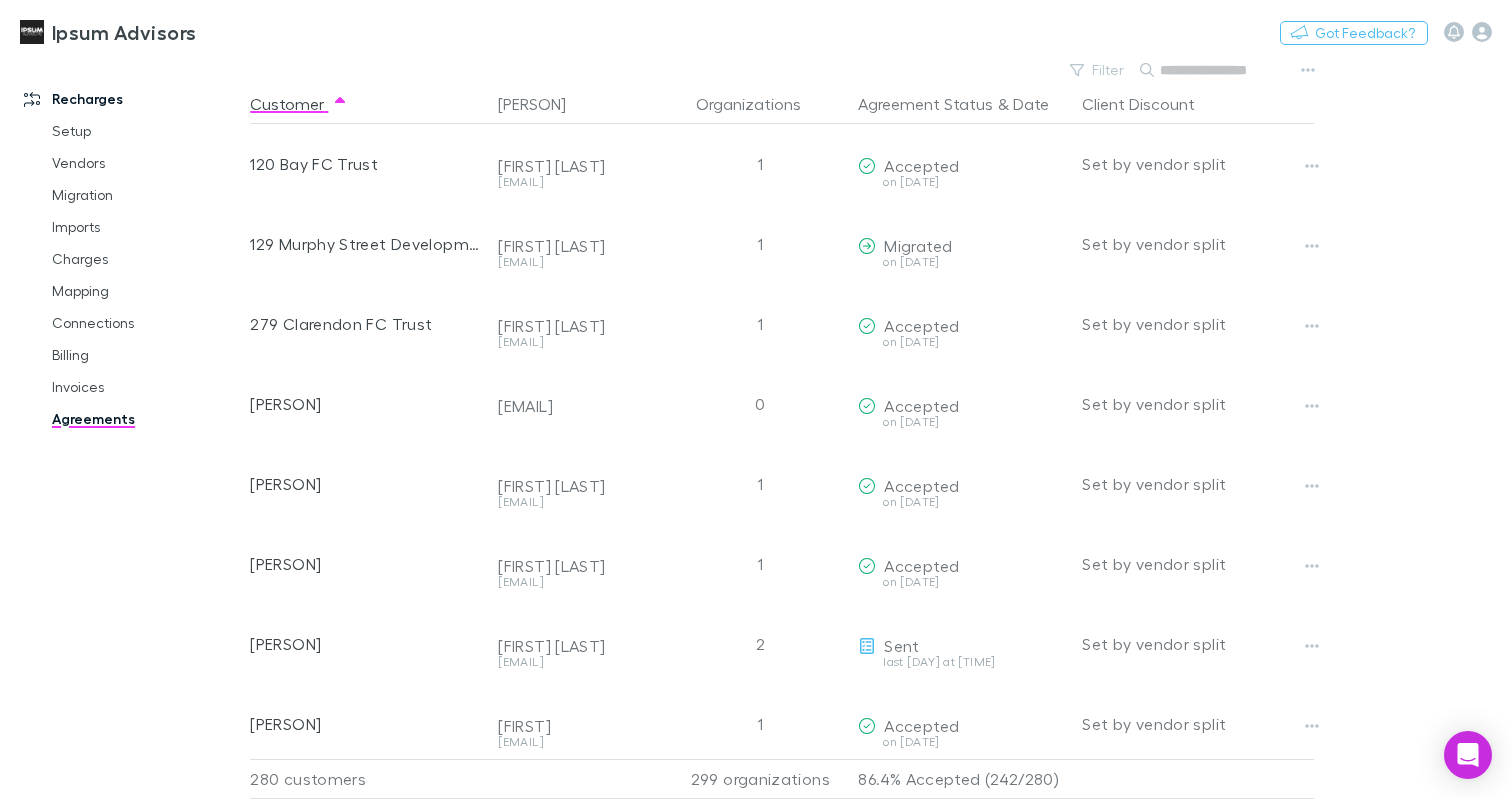 paste on "**********" 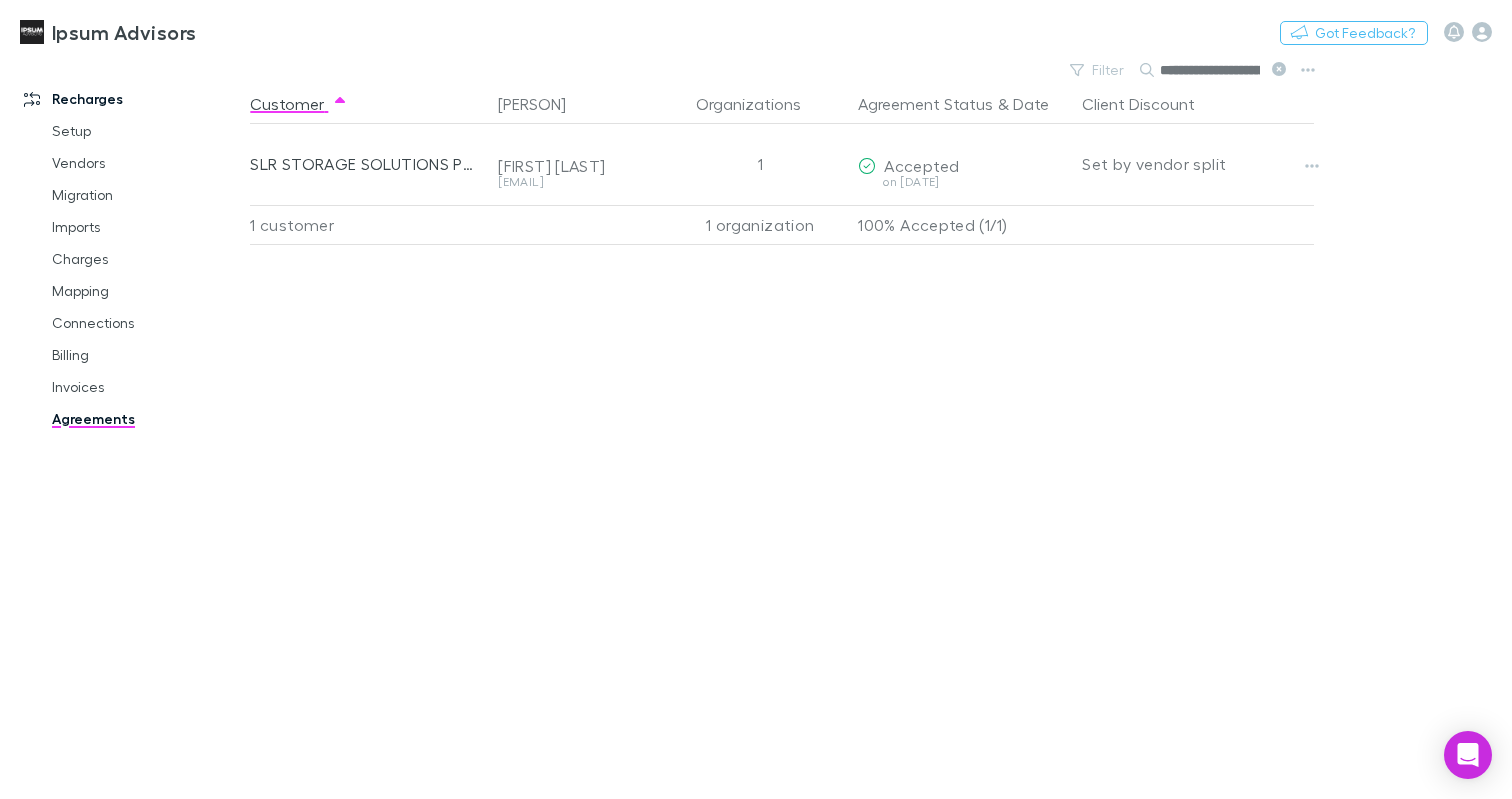 scroll, scrollTop: 0, scrollLeft: 115, axis: horizontal 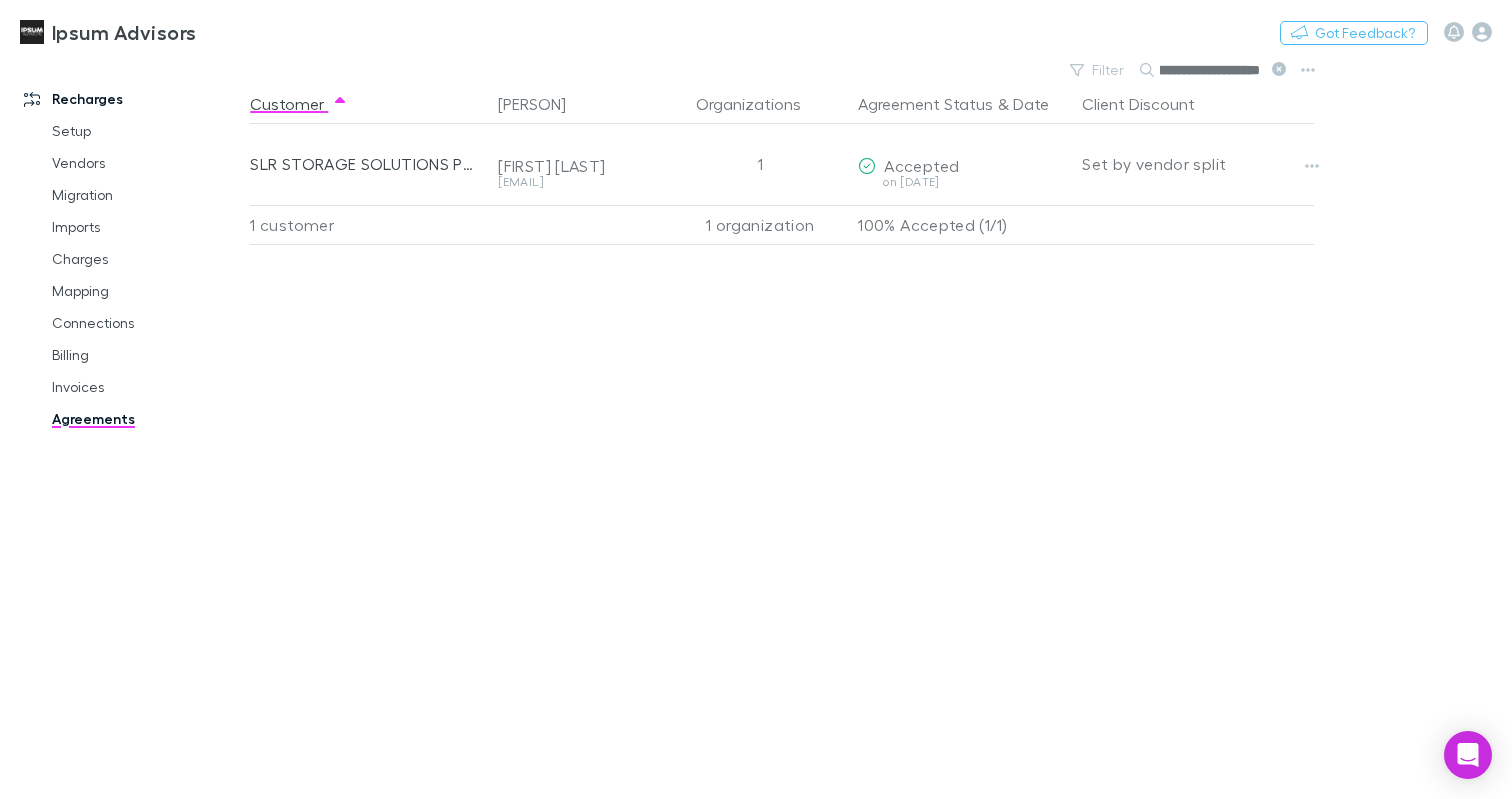 type on "**********" 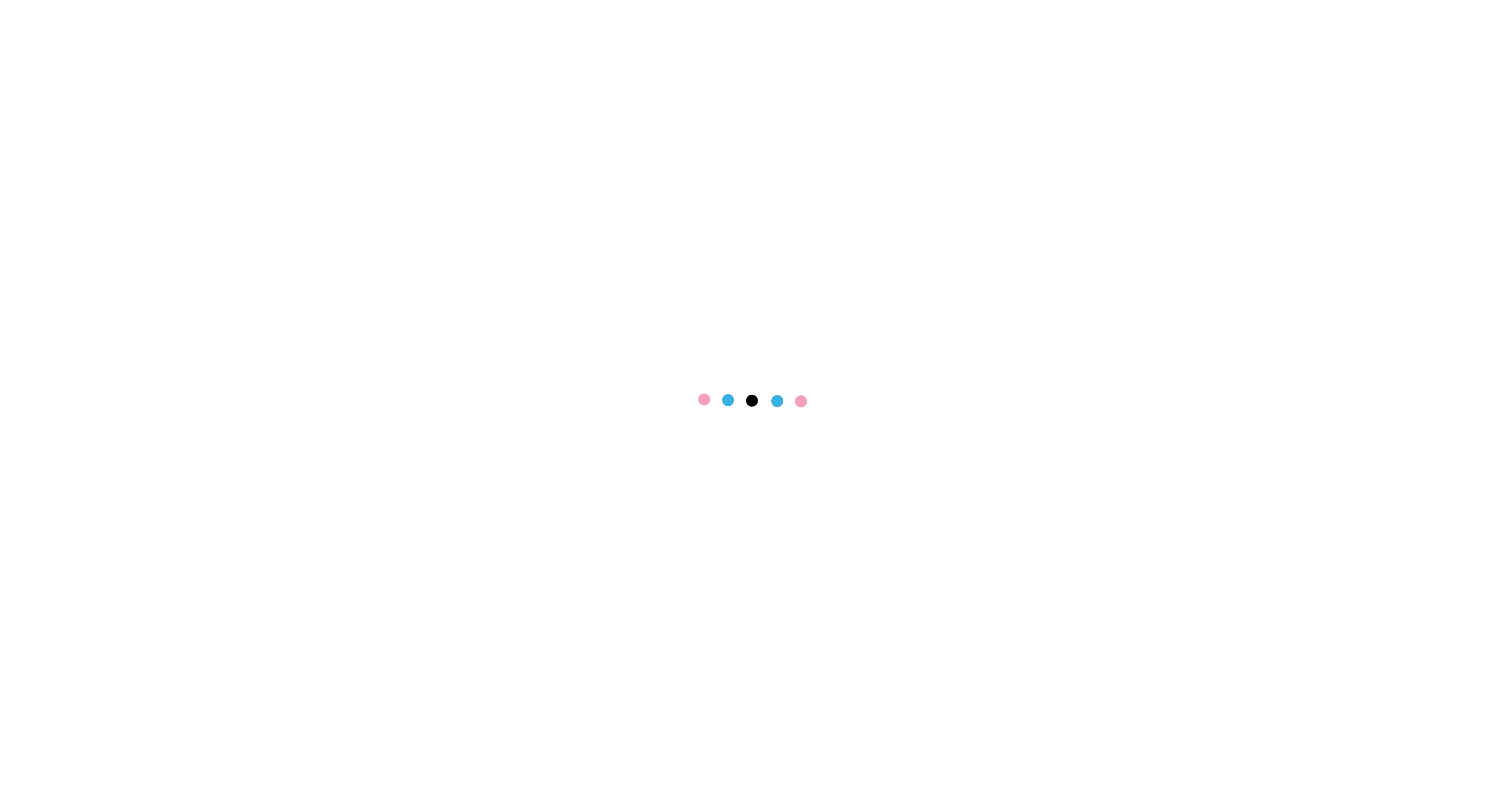 scroll, scrollTop: 0, scrollLeft: 0, axis: both 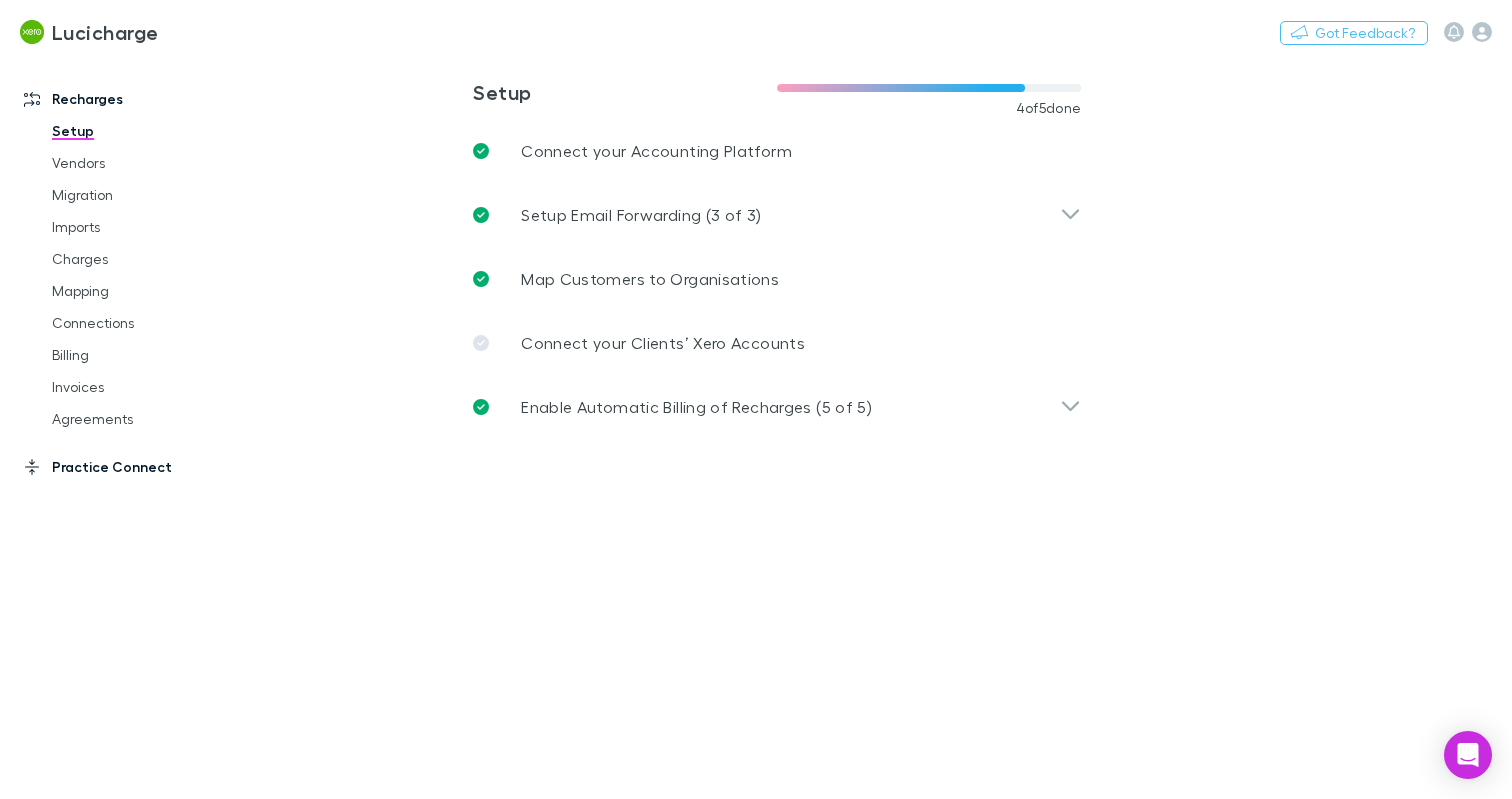click on "Practice Connect" at bounding box center [125, 467] 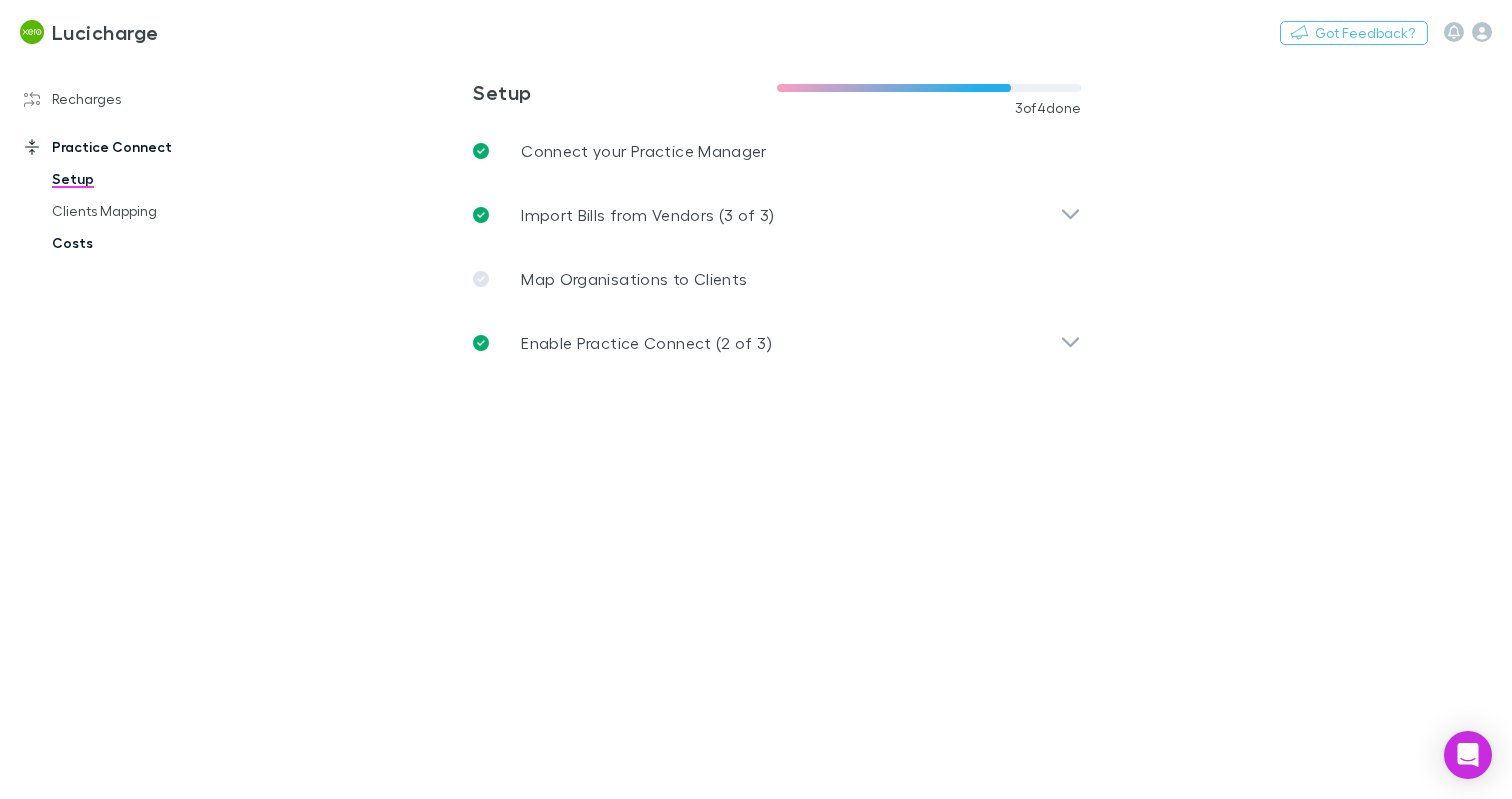 click on "Costs" at bounding box center [139, 243] 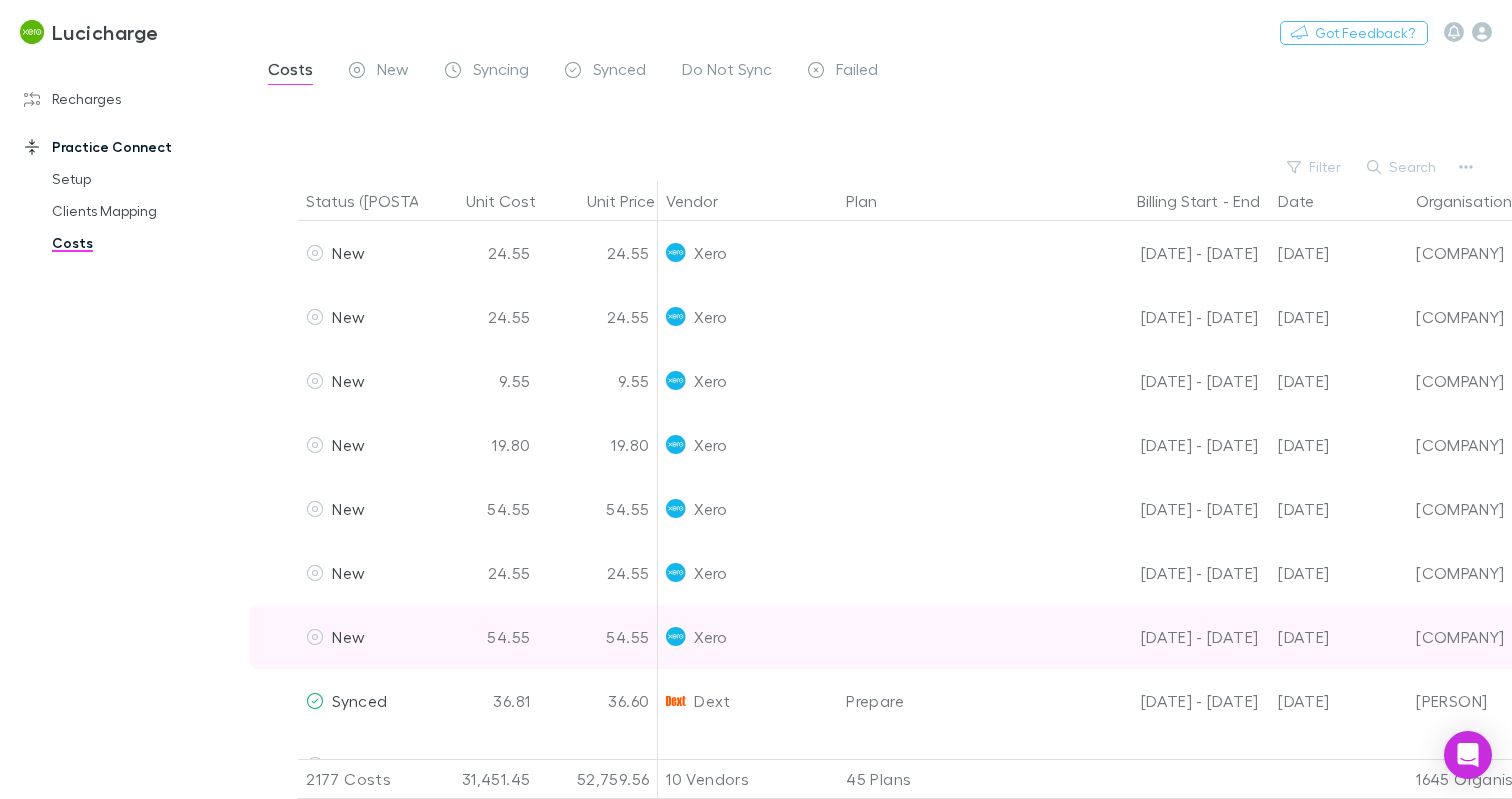 click on "Xero" at bounding box center (748, 253) 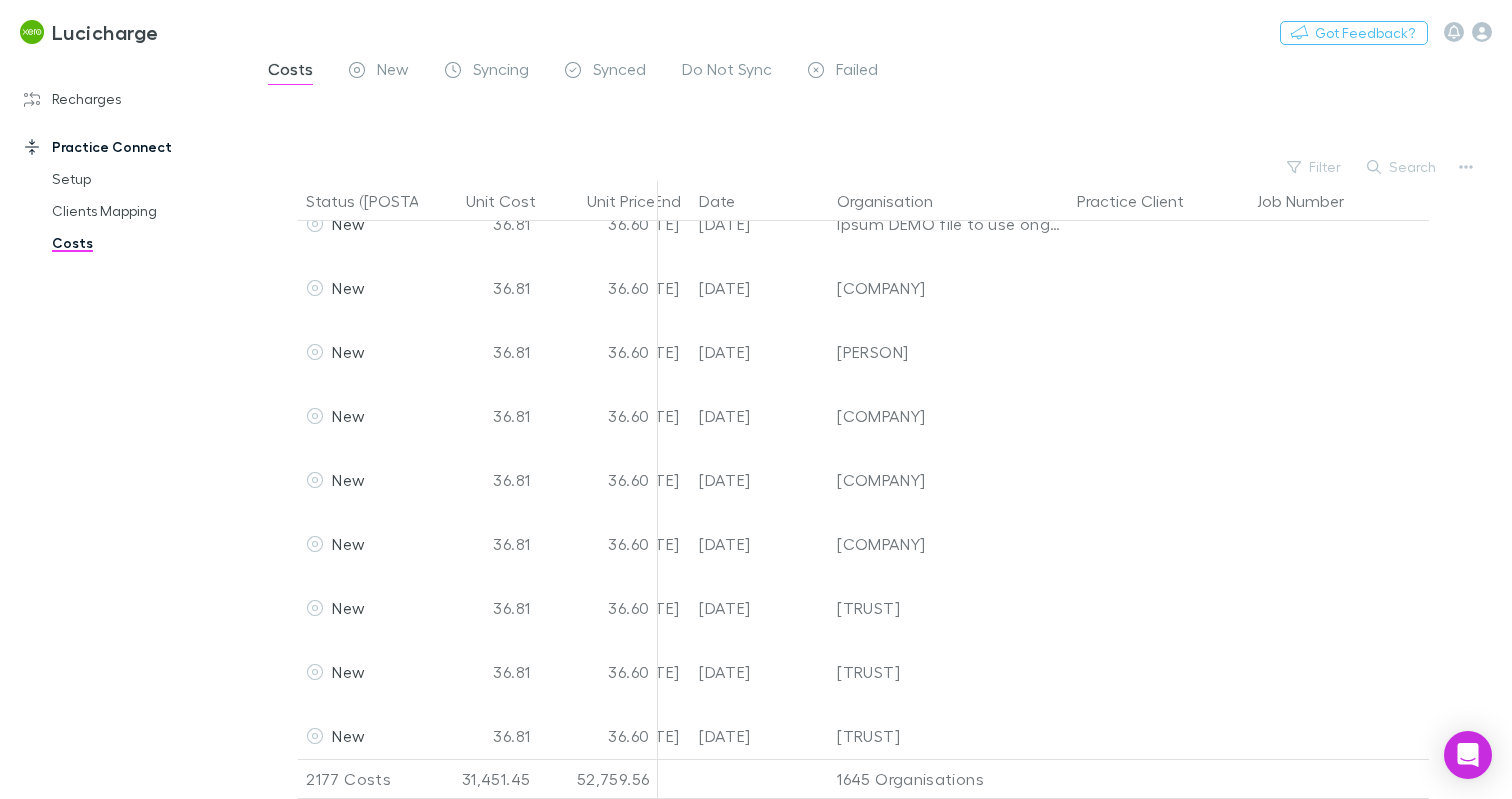 scroll, scrollTop: 0, scrollLeft: 579, axis: horizontal 